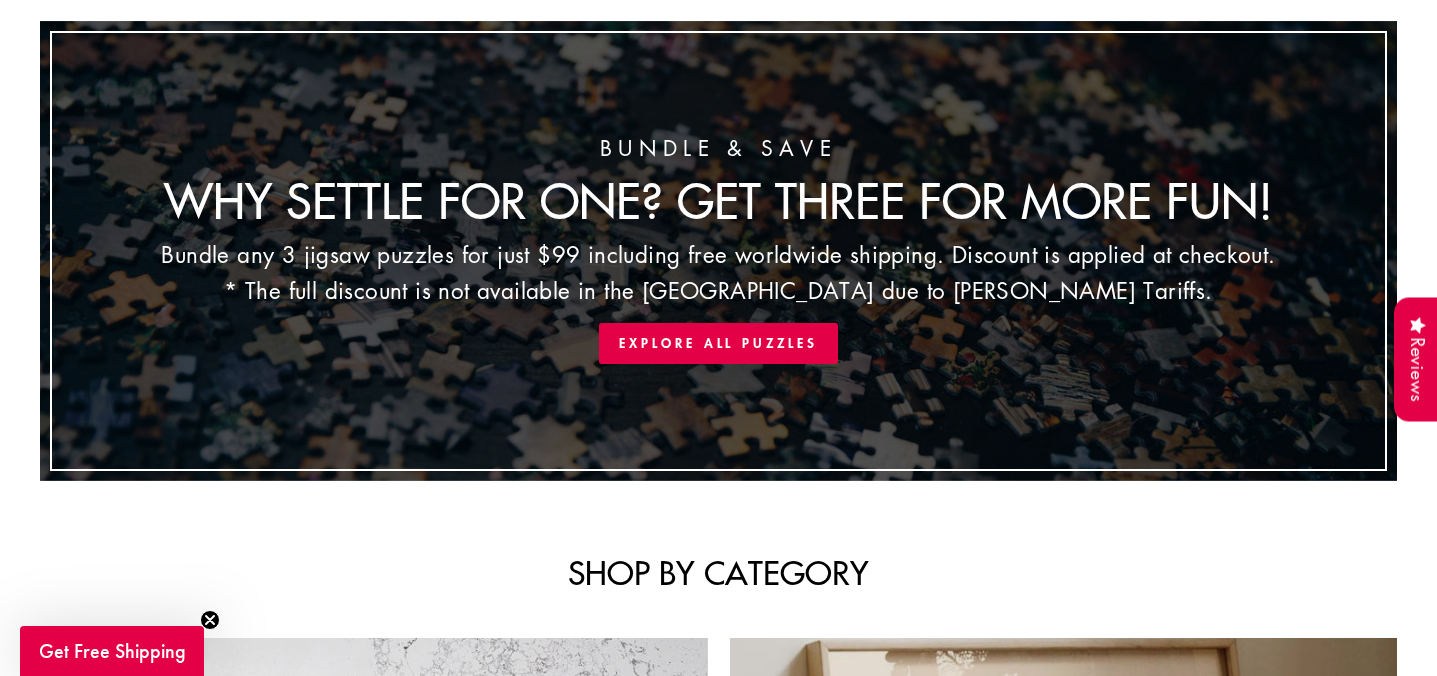 scroll, scrollTop: 0, scrollLeft: 0, axis: both 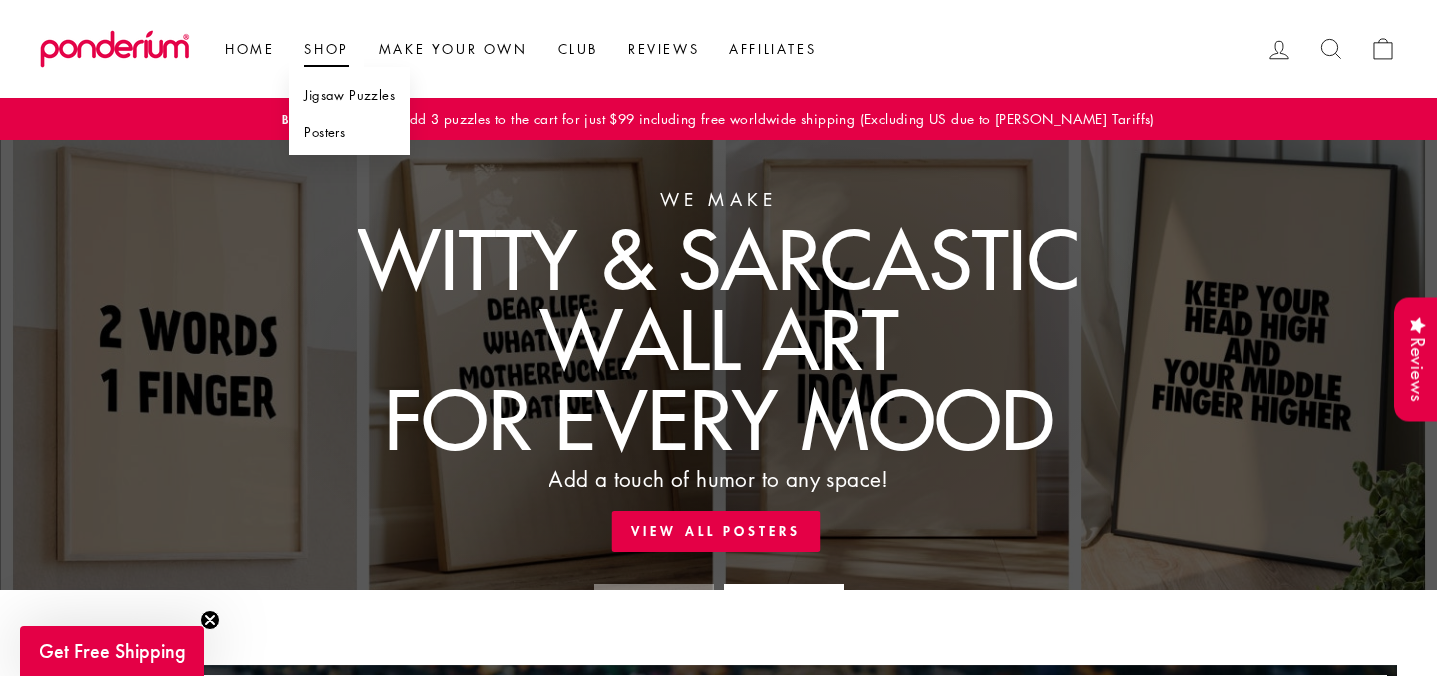 click on "Jigsaw Puzzles" at bounding box center (349, 95) 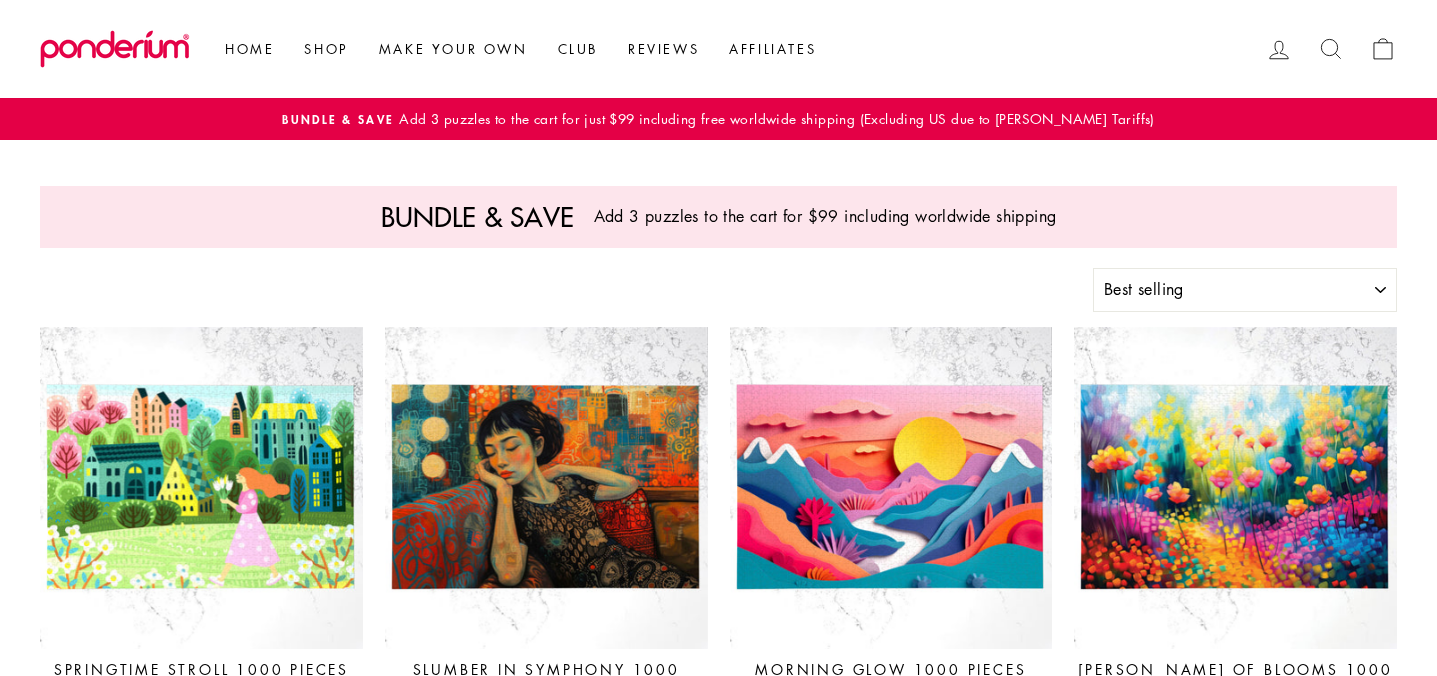 select on "best-selling" 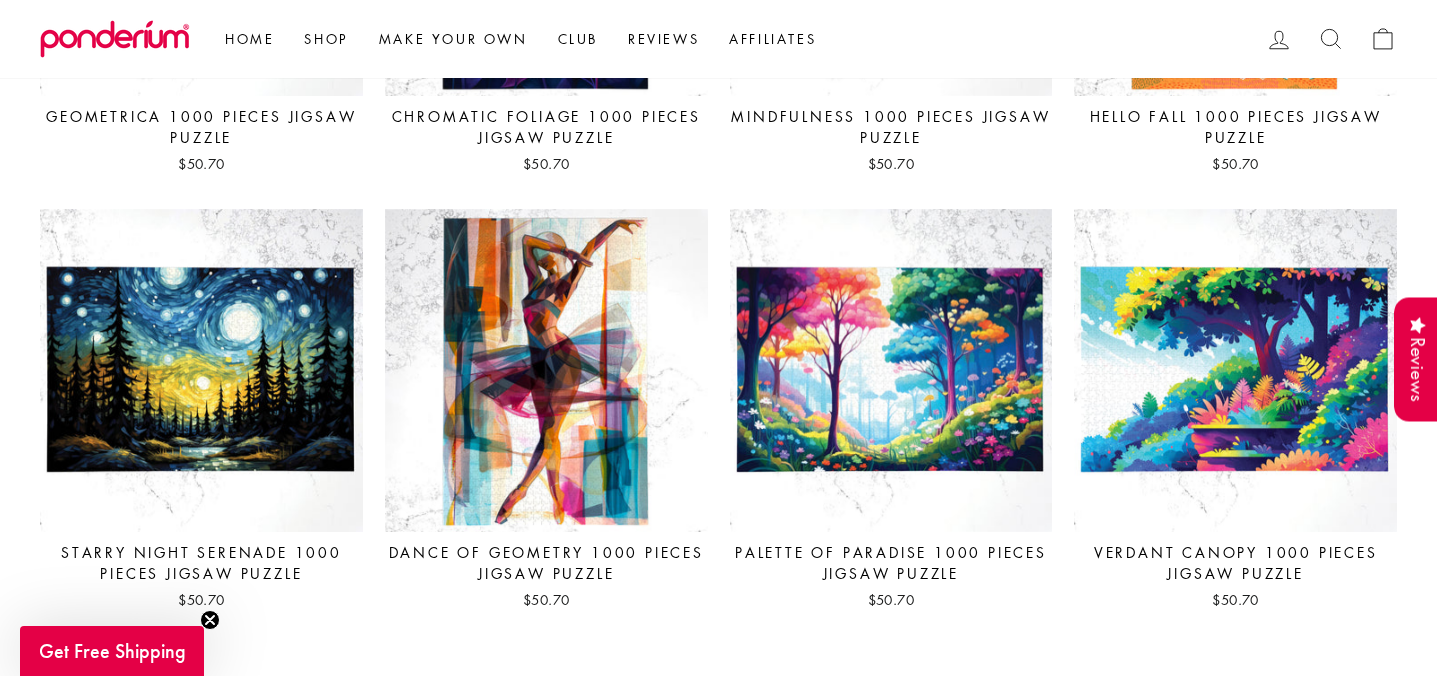 scroll, scrollTop: 1003, scrollLeft: 0, axis: vertical 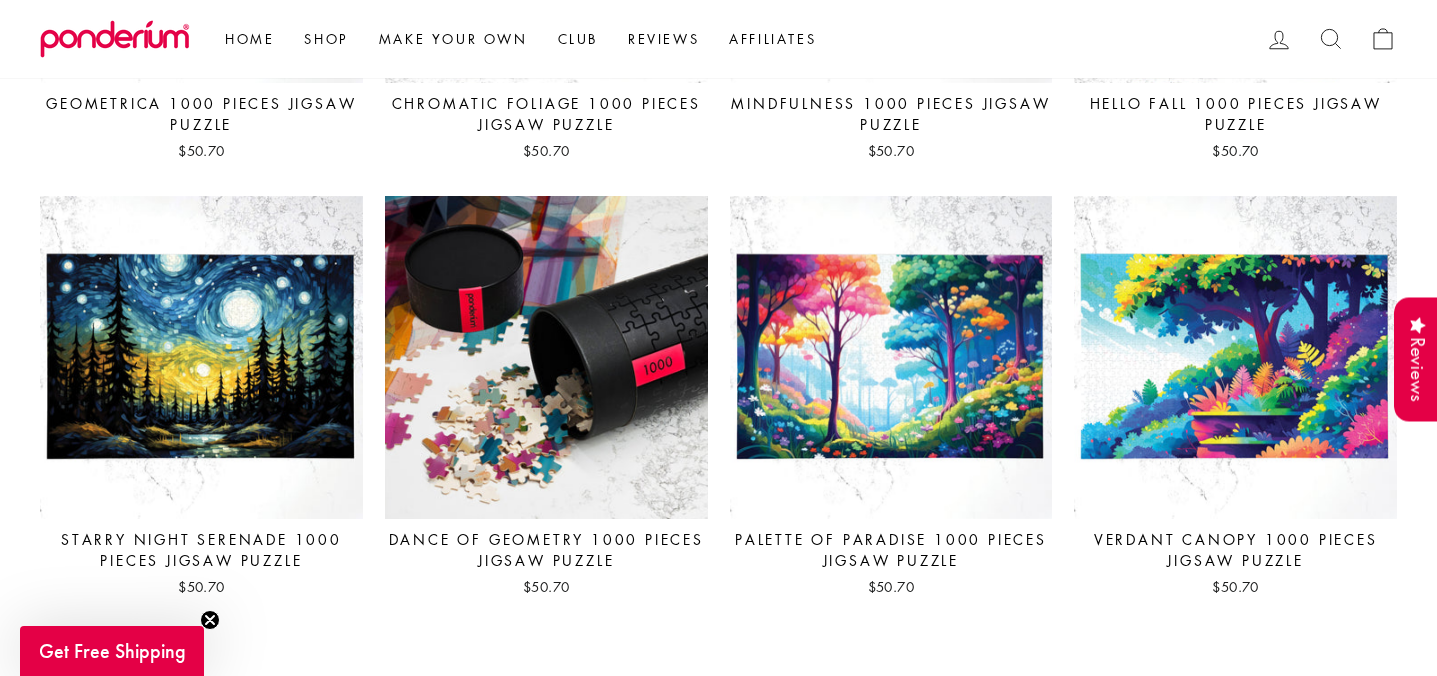 click at bounding box center (546, 357) 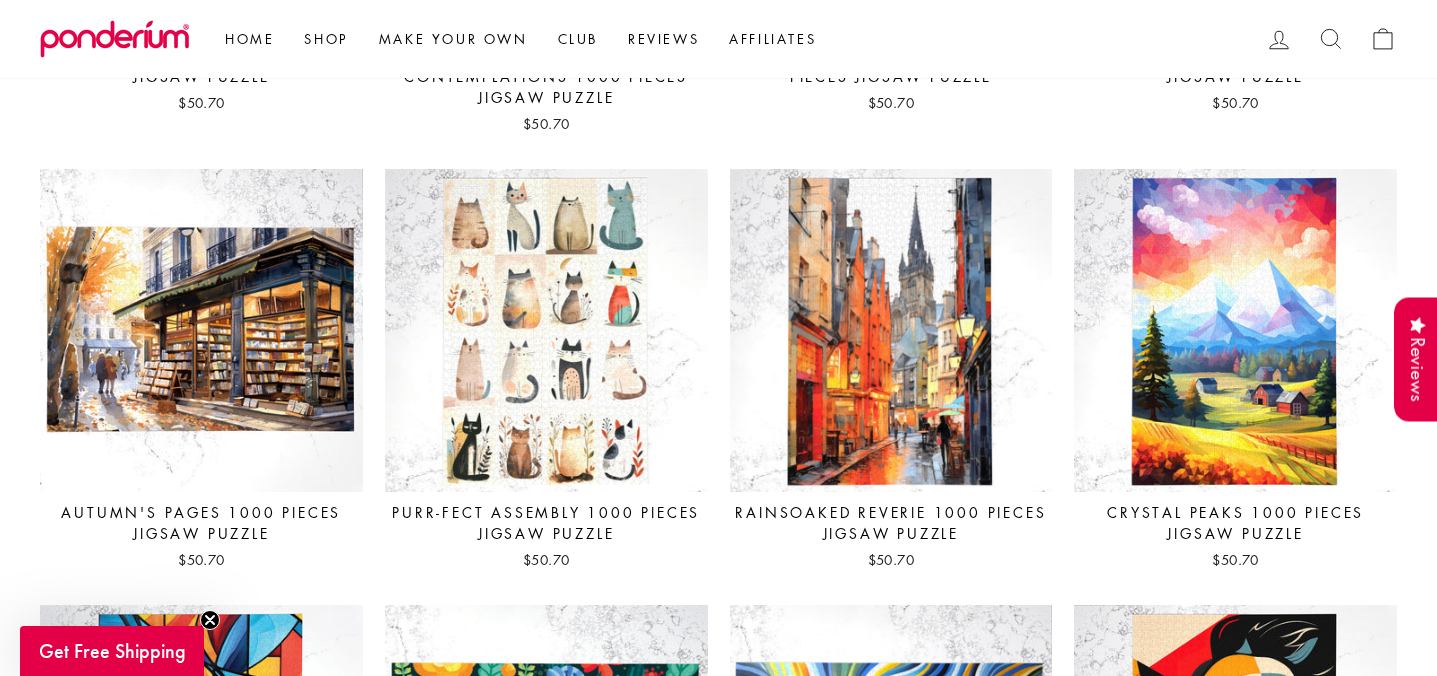 scroll, scrollTop: 2404, scrollLeft: 0, axis: vertical 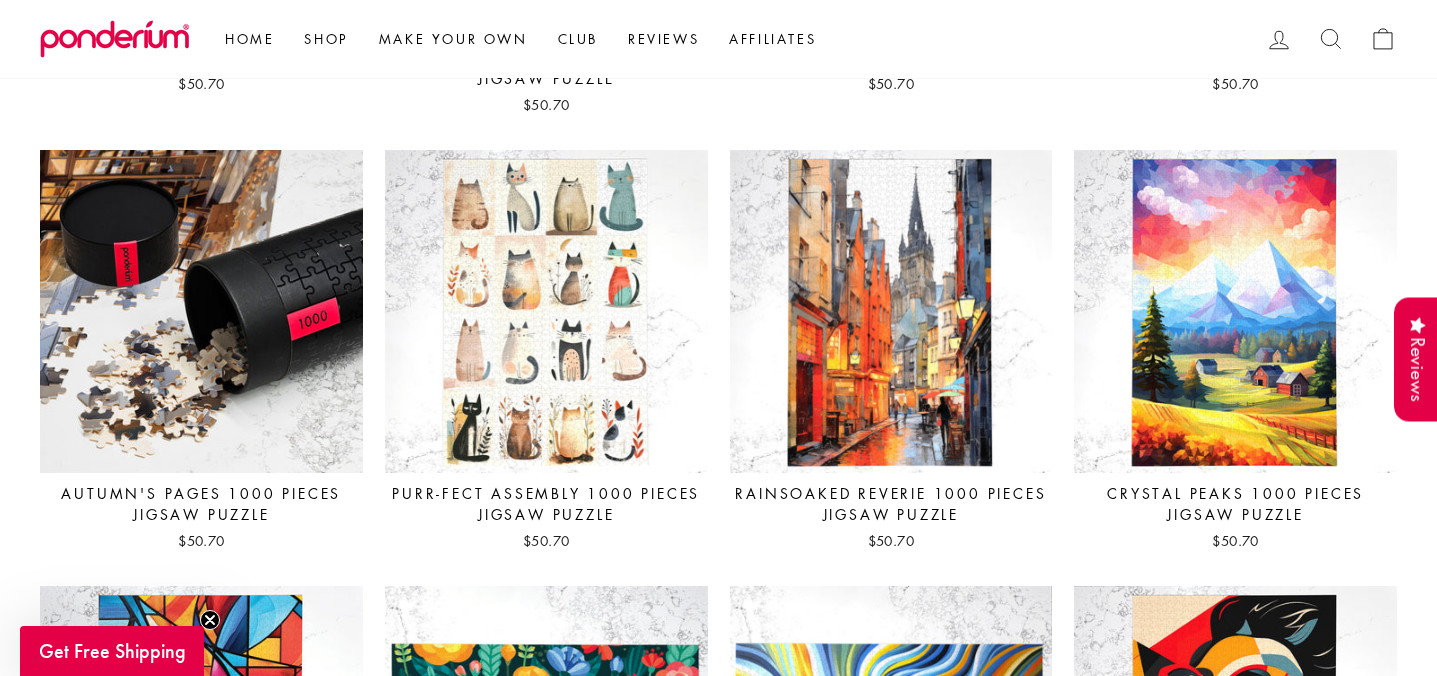 click at bounding box center (201, 311) 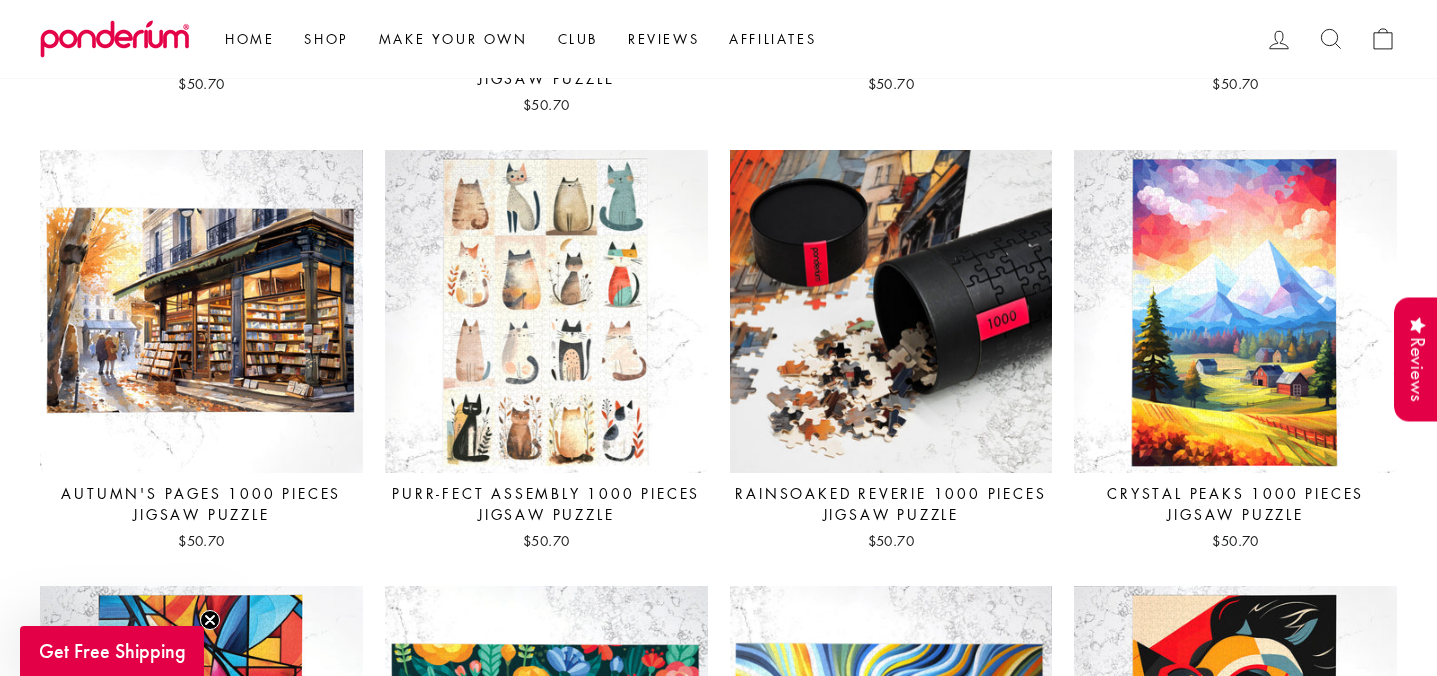 click at bounding box center [891, 311] 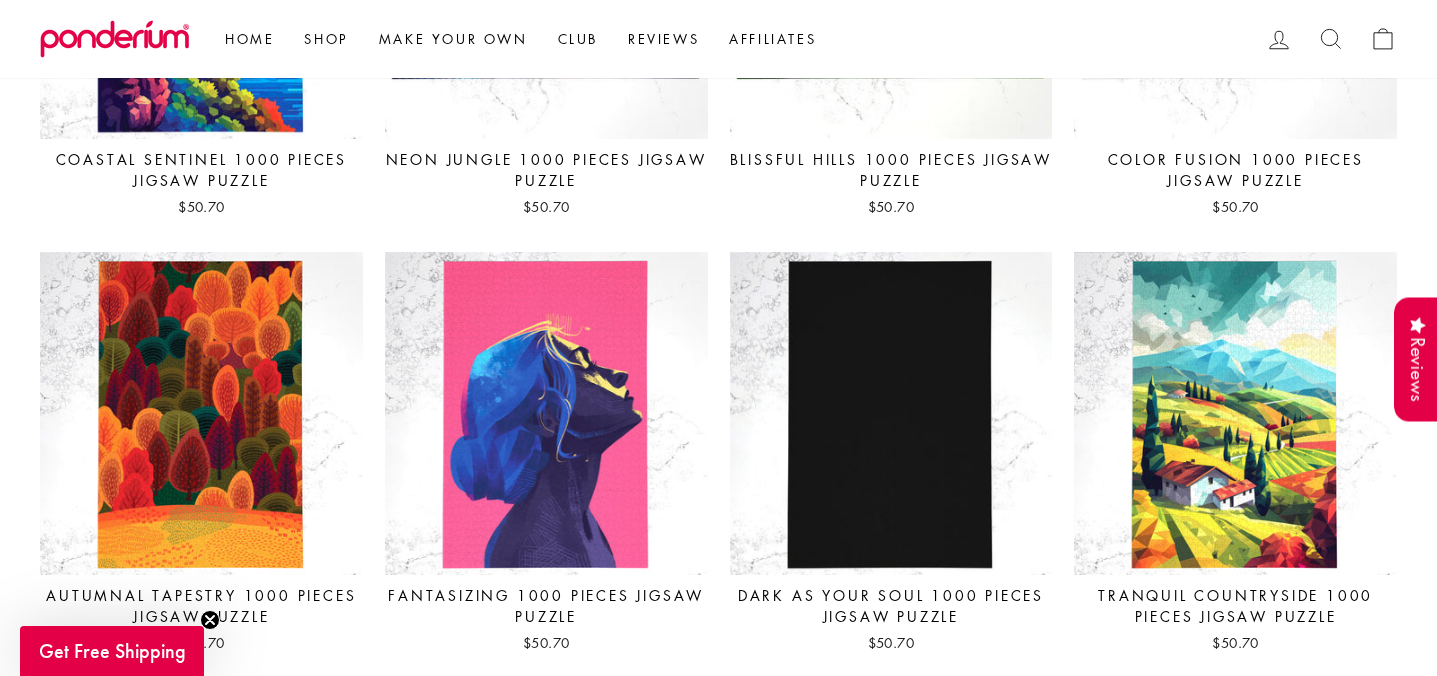 scroll, scrollTop: 4505, scrollLeft: 0, axis: vertical 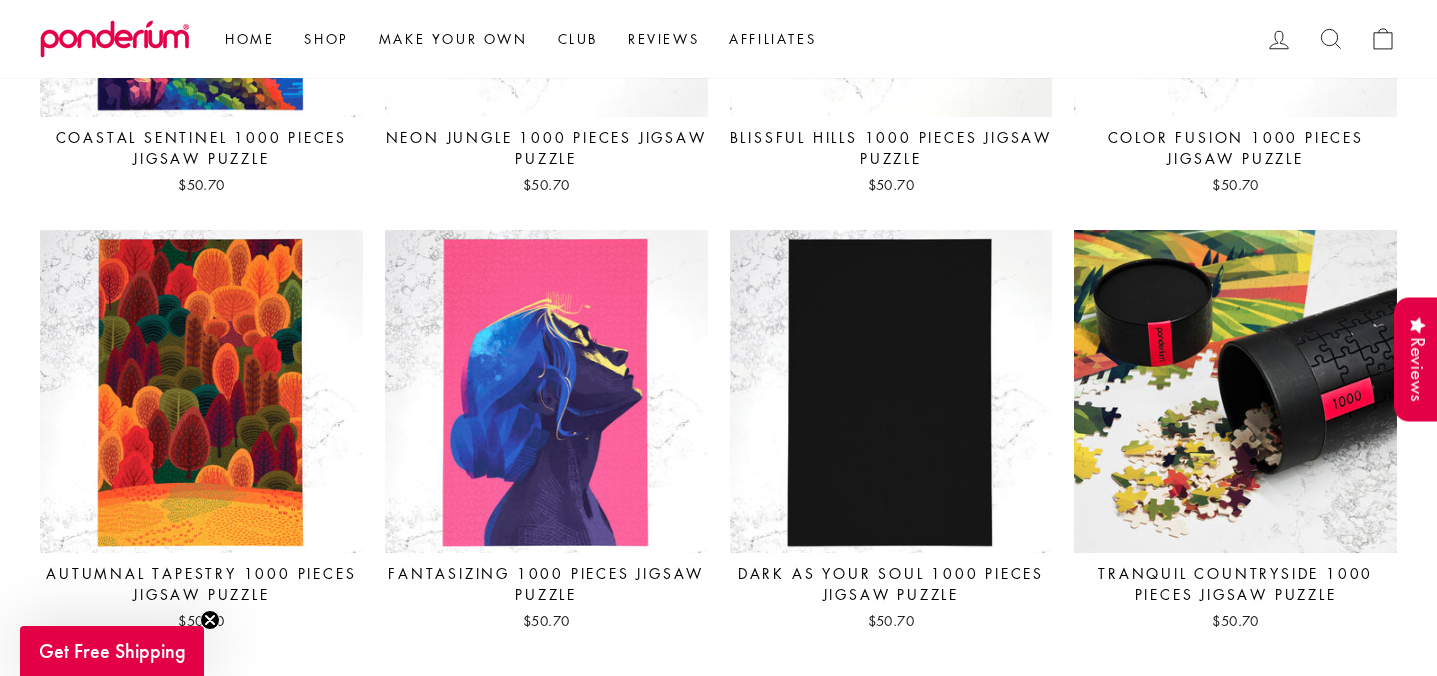 click at bounding box center (1235, 391) 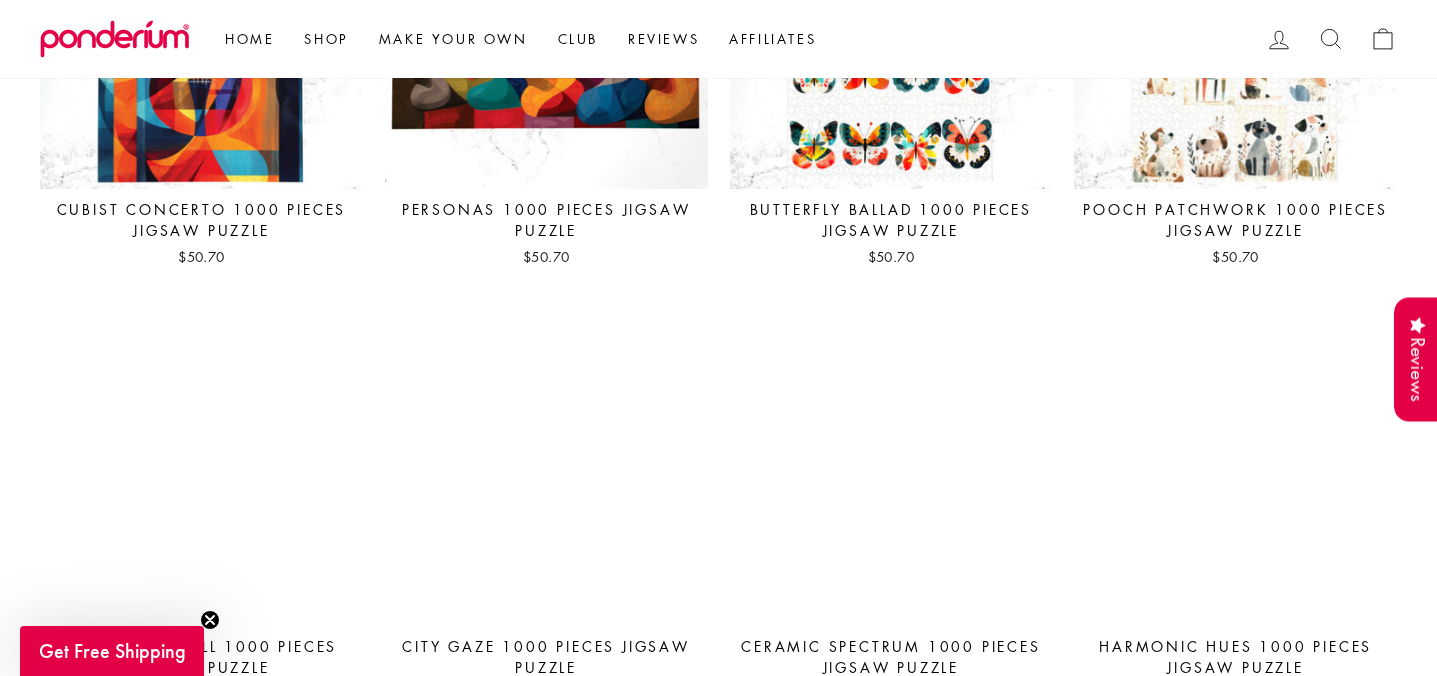 scroll, scrollTop: 7061, scrollLeft: 0, axis: vertical 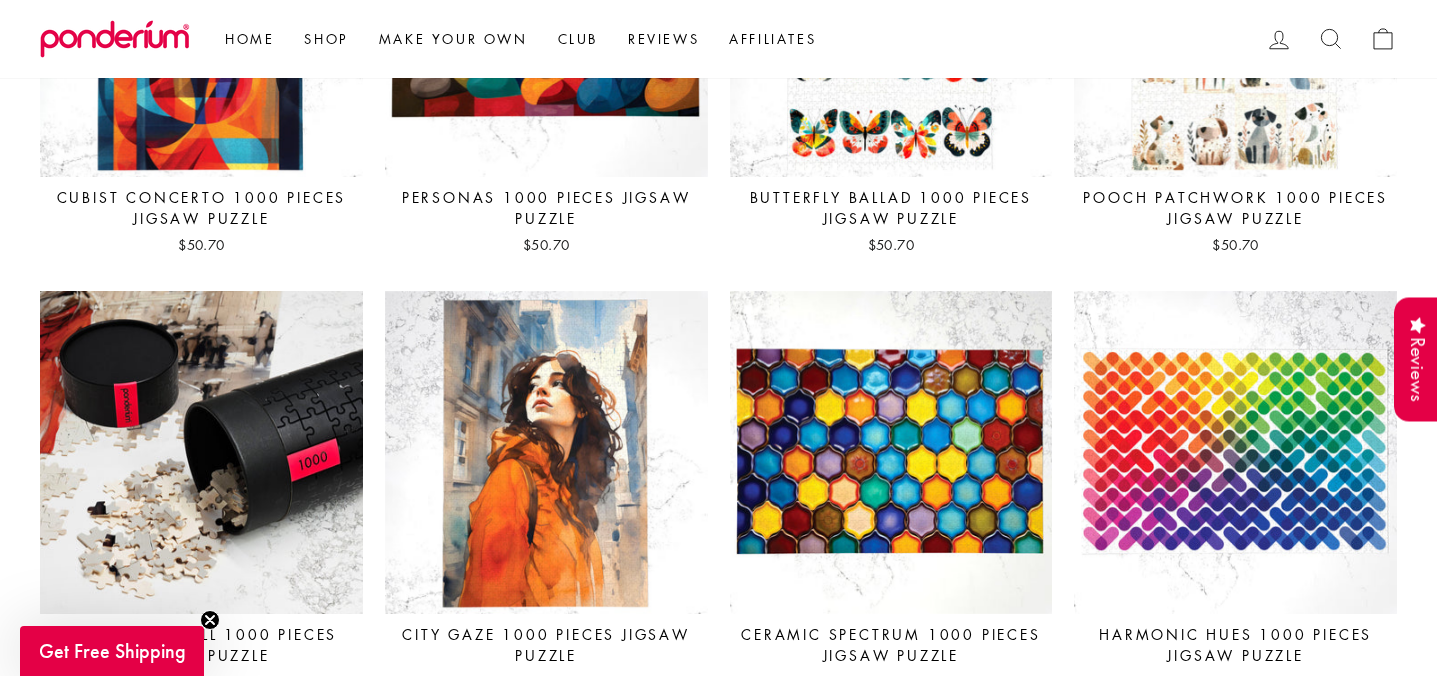 click at bounding box center [201, 452] 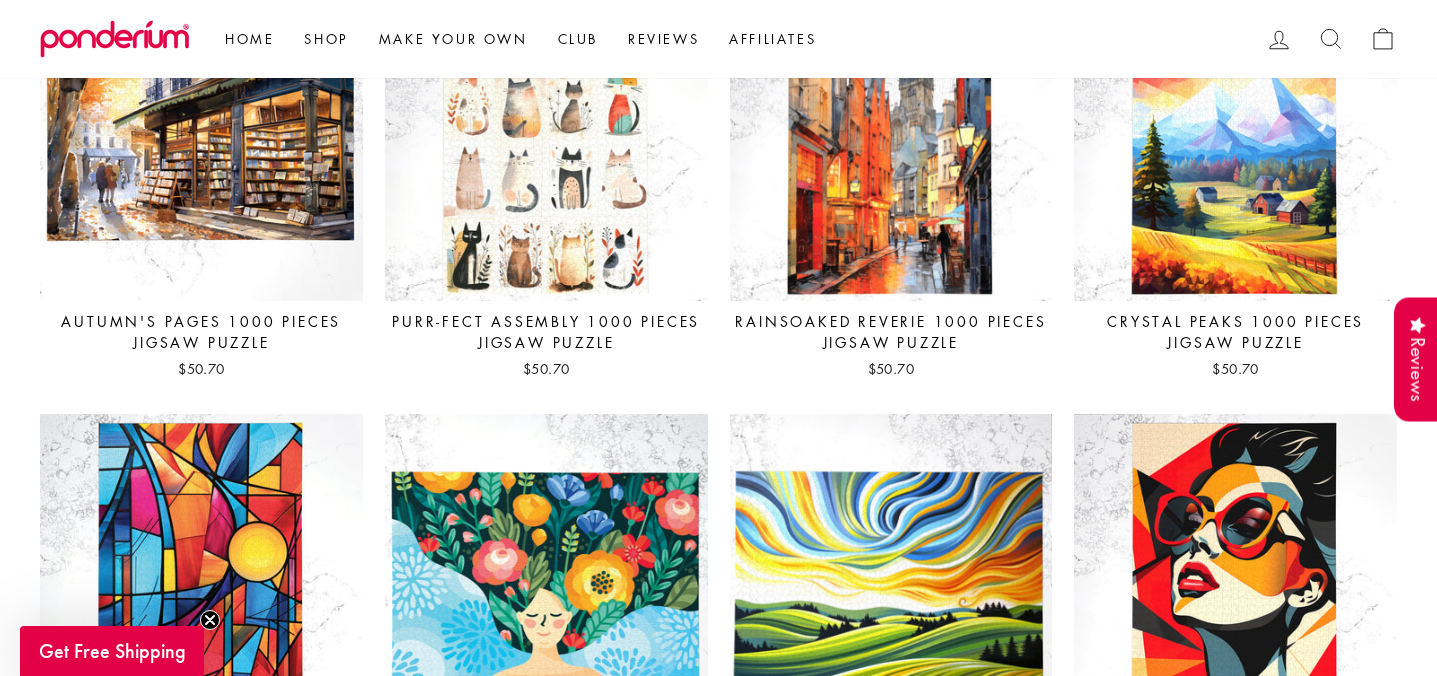 scroll, scrollTop: 2583, scrollLeft: 0, axis: vertical 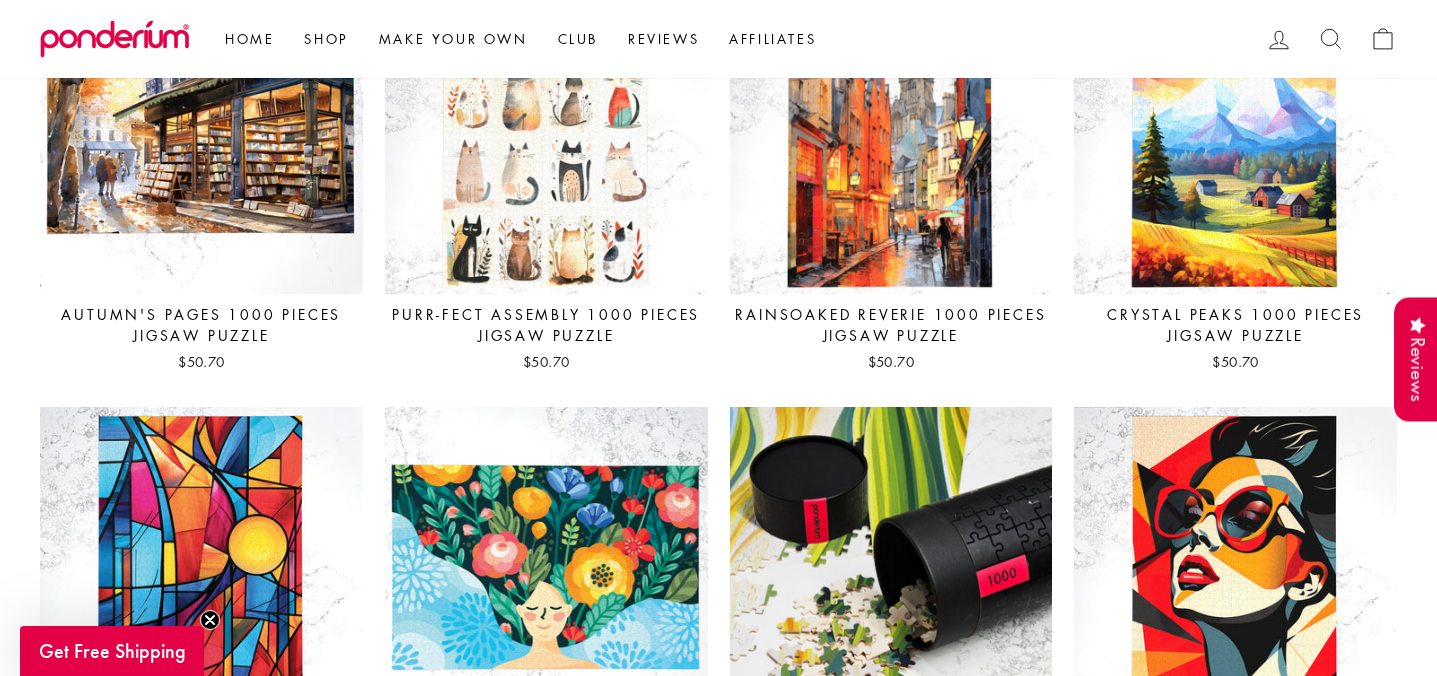 click at bounding box center [891, 568] 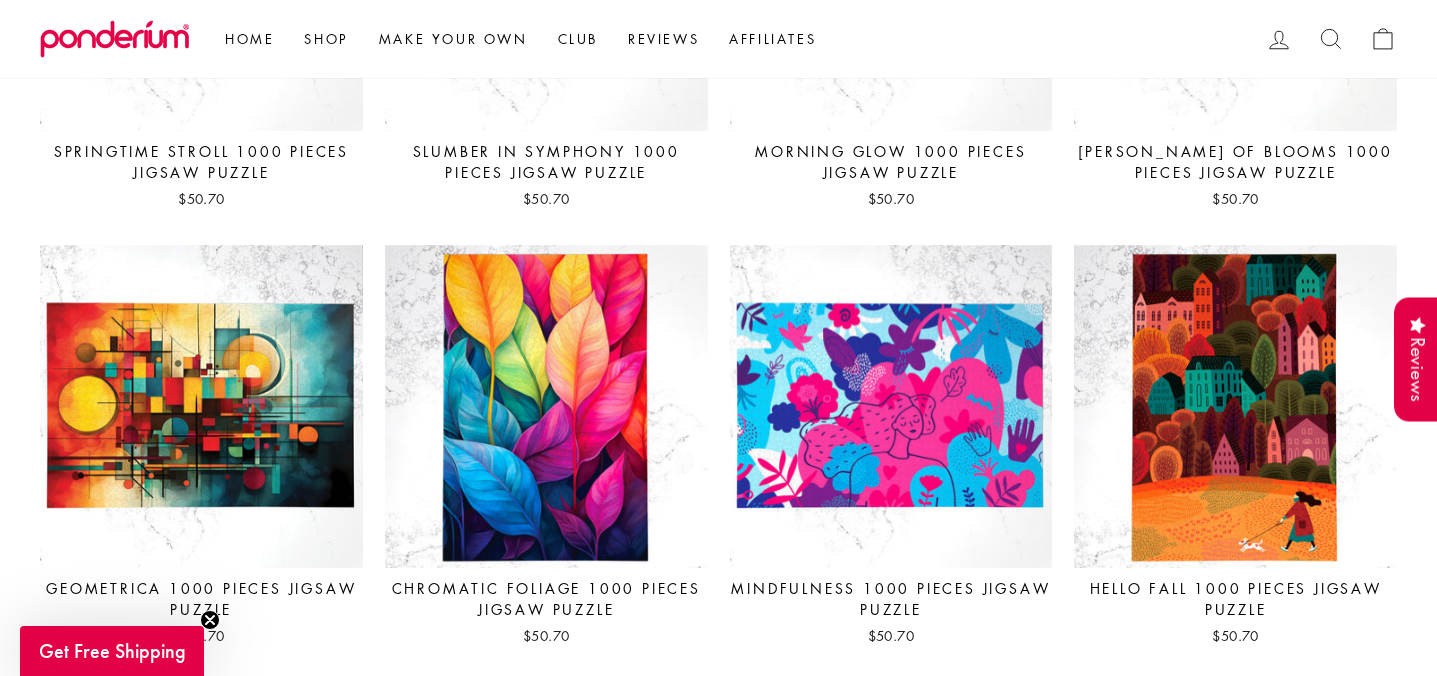 scroll, scrollTop: 482, scrollLeft: 0, axis: vertical 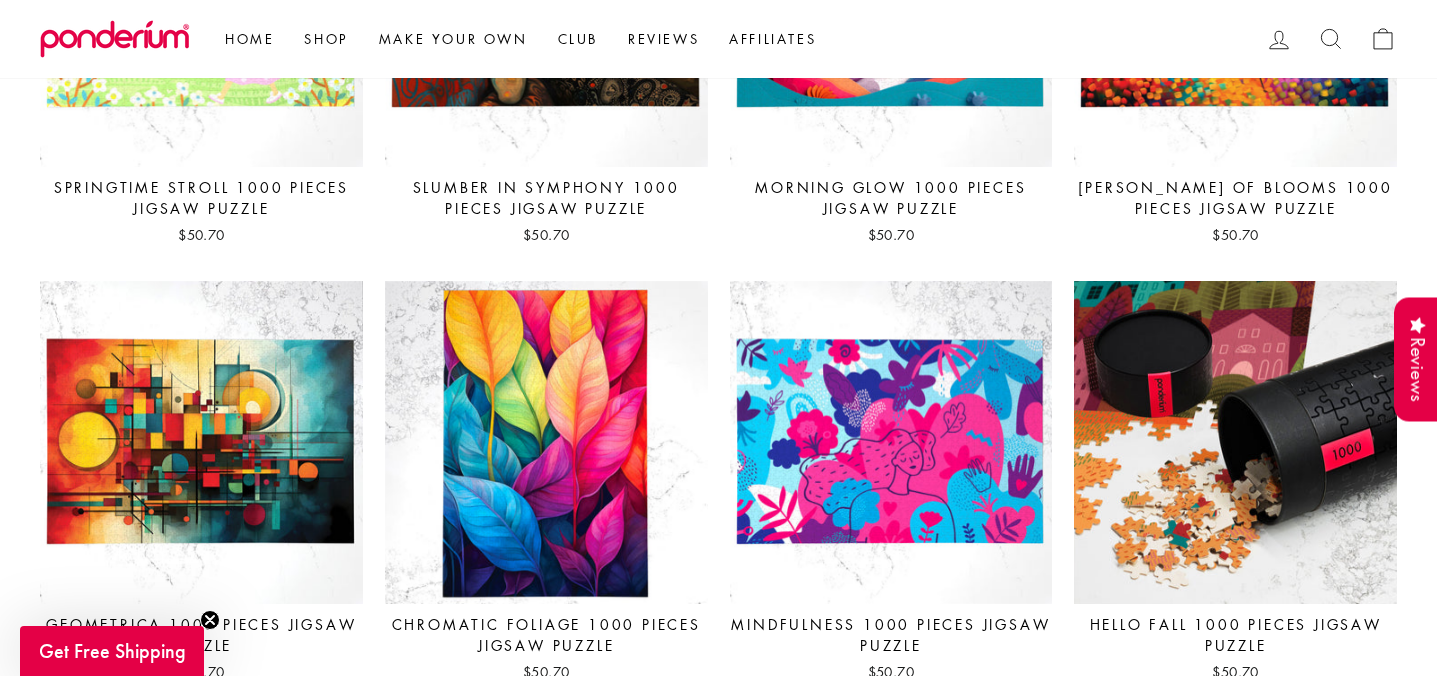 click at bounding box center (1235, 442) 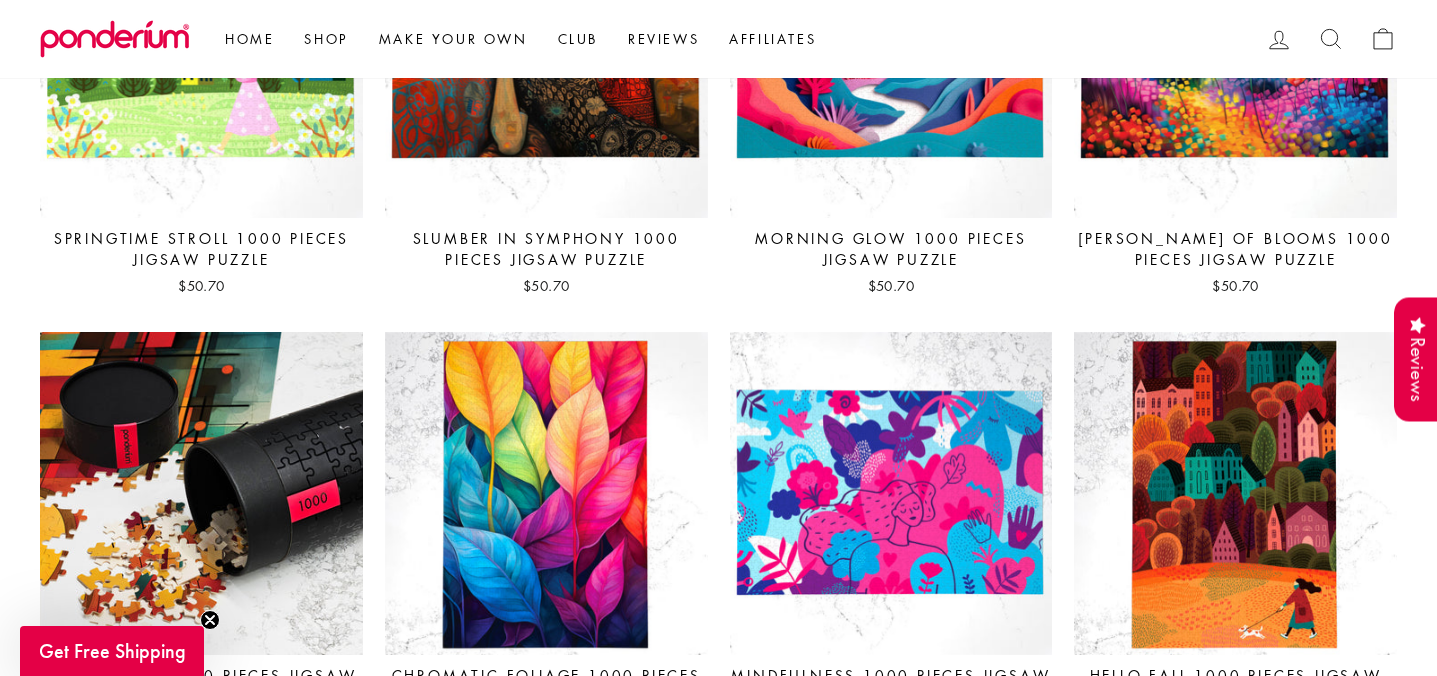 scroll, scrollTop: 408, scrollLeft: 0, axis: vertical 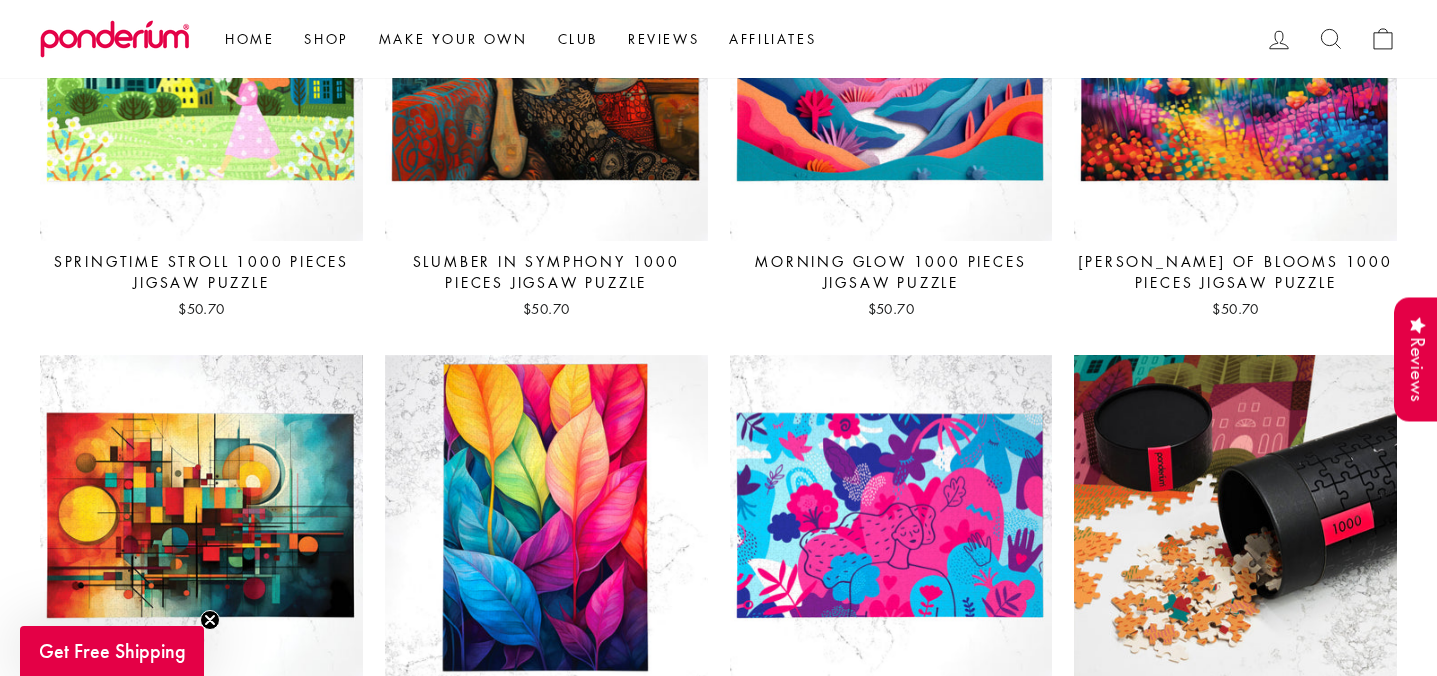 click at bounding box center [1235, 516] 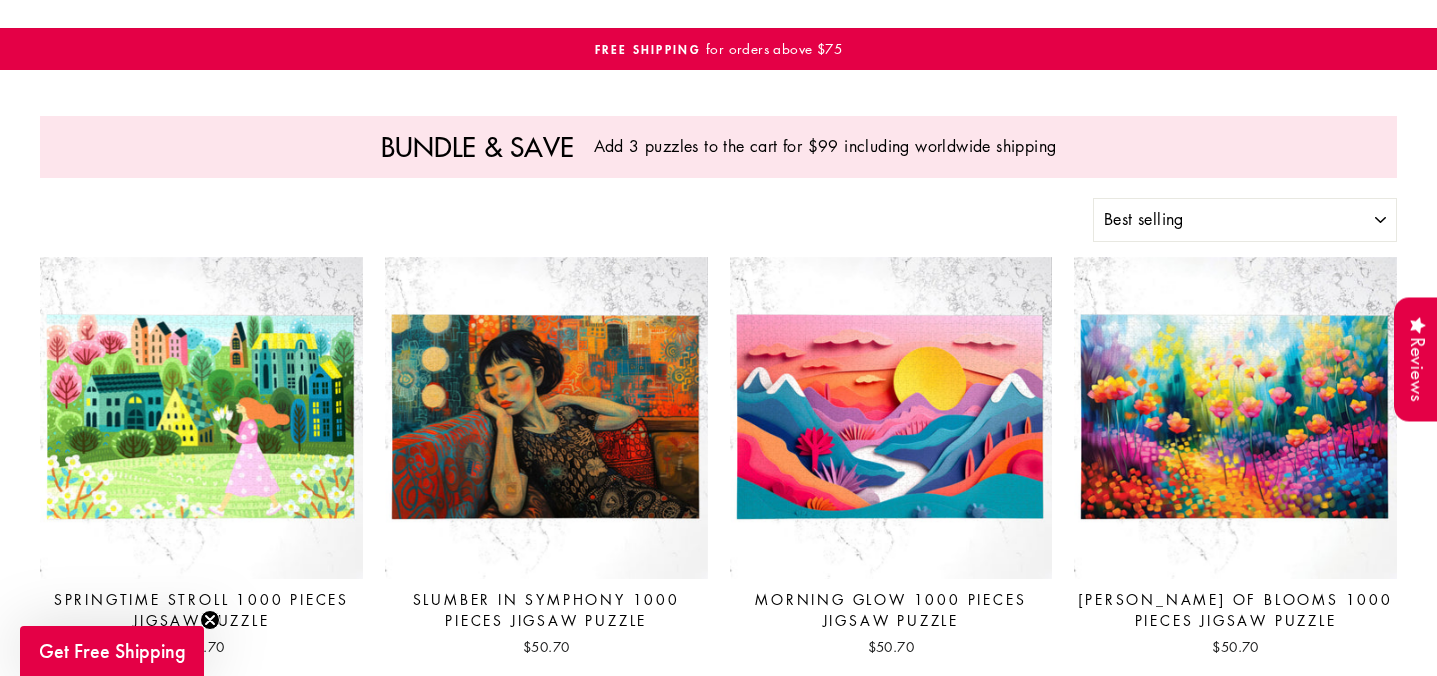 scroll, scrollTop: 58, scrollLeft: 0, axis: vertical 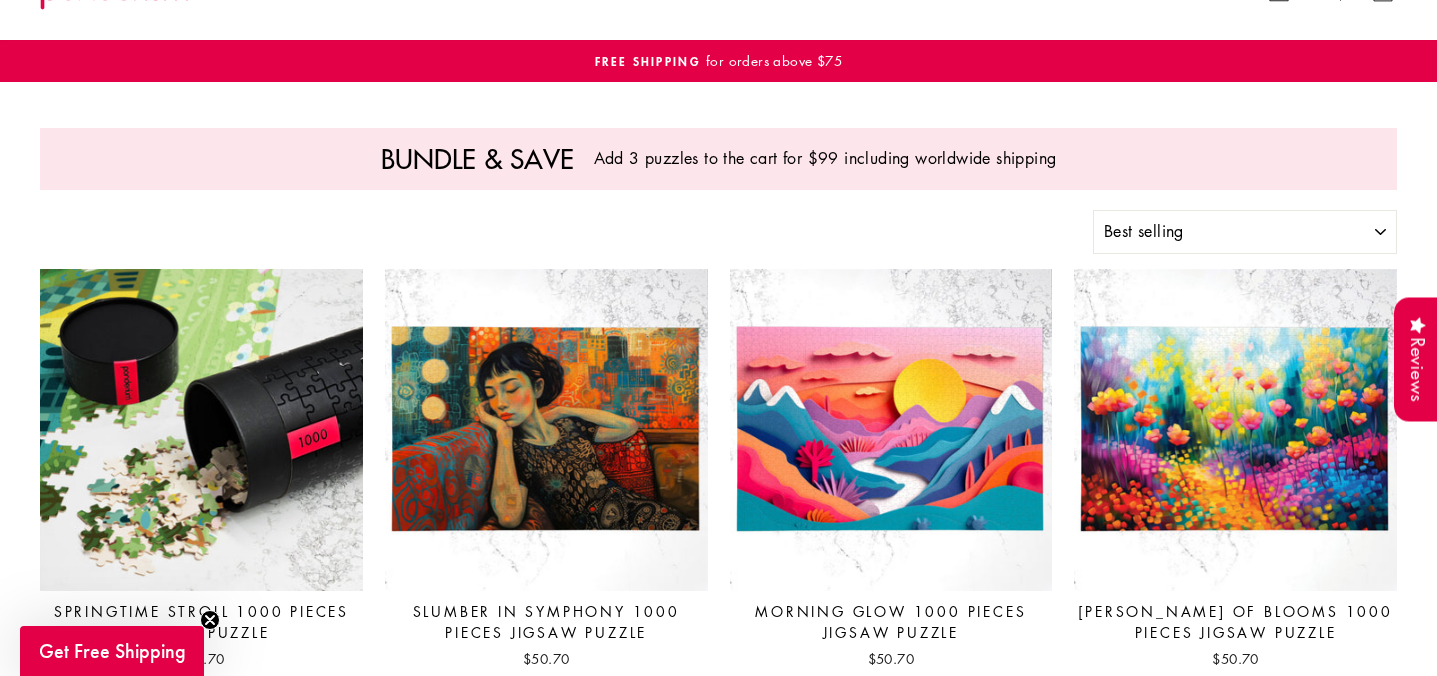 click at bounding box center (201, 430) 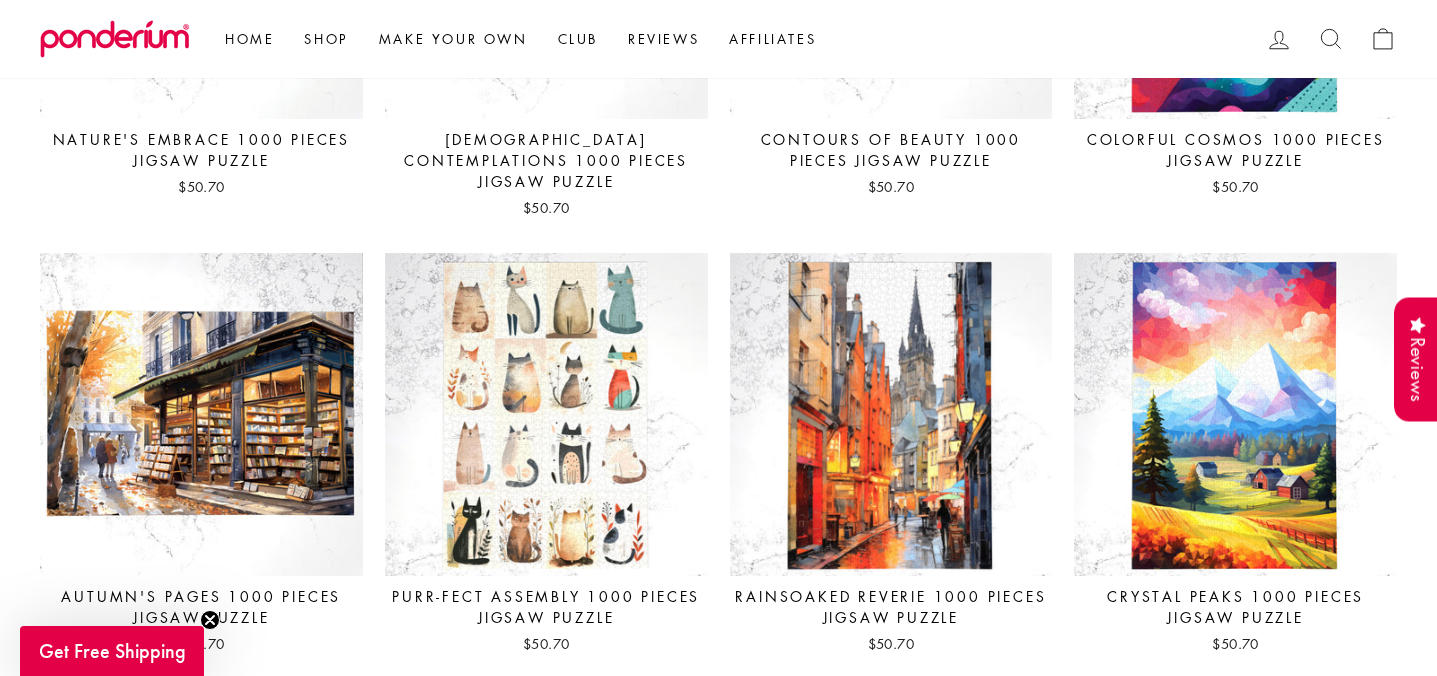 scroll, scrollTop: 2303, scrollLeft: 0, axis: vertical 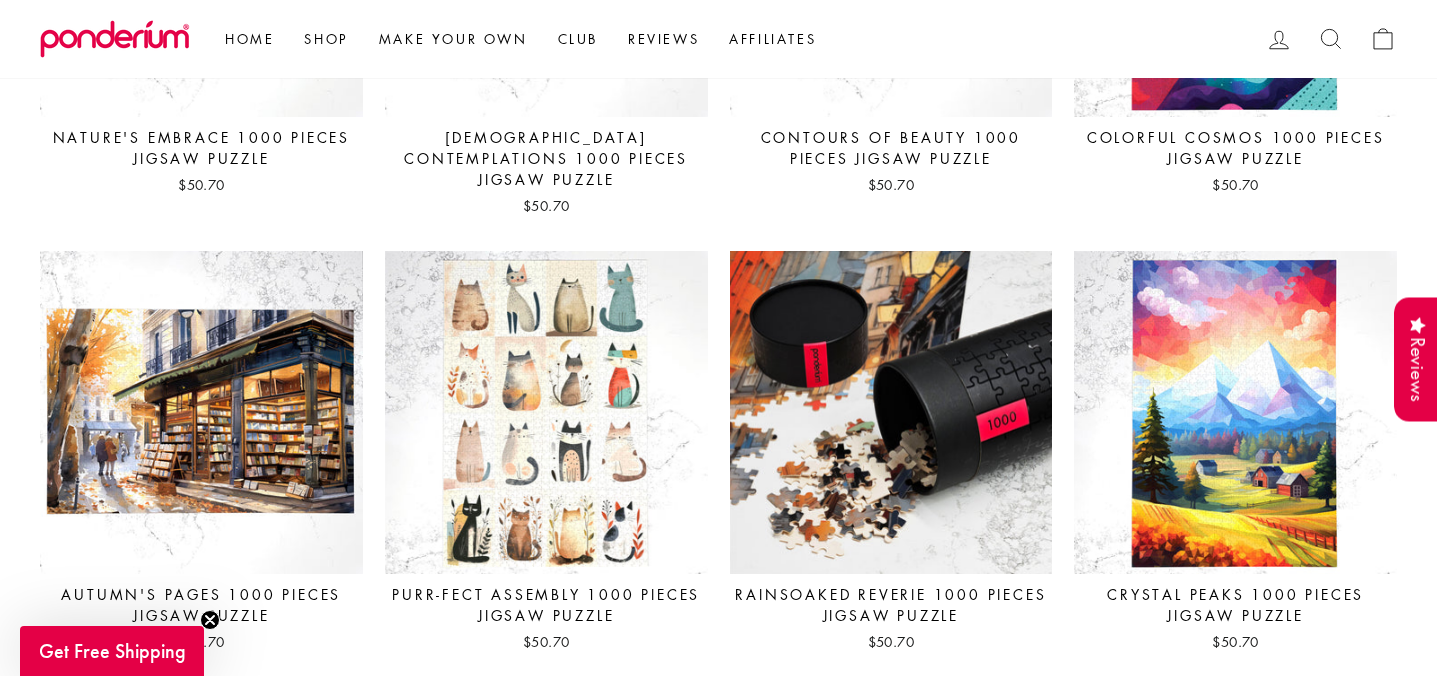 click at bounding box center (891, 412) 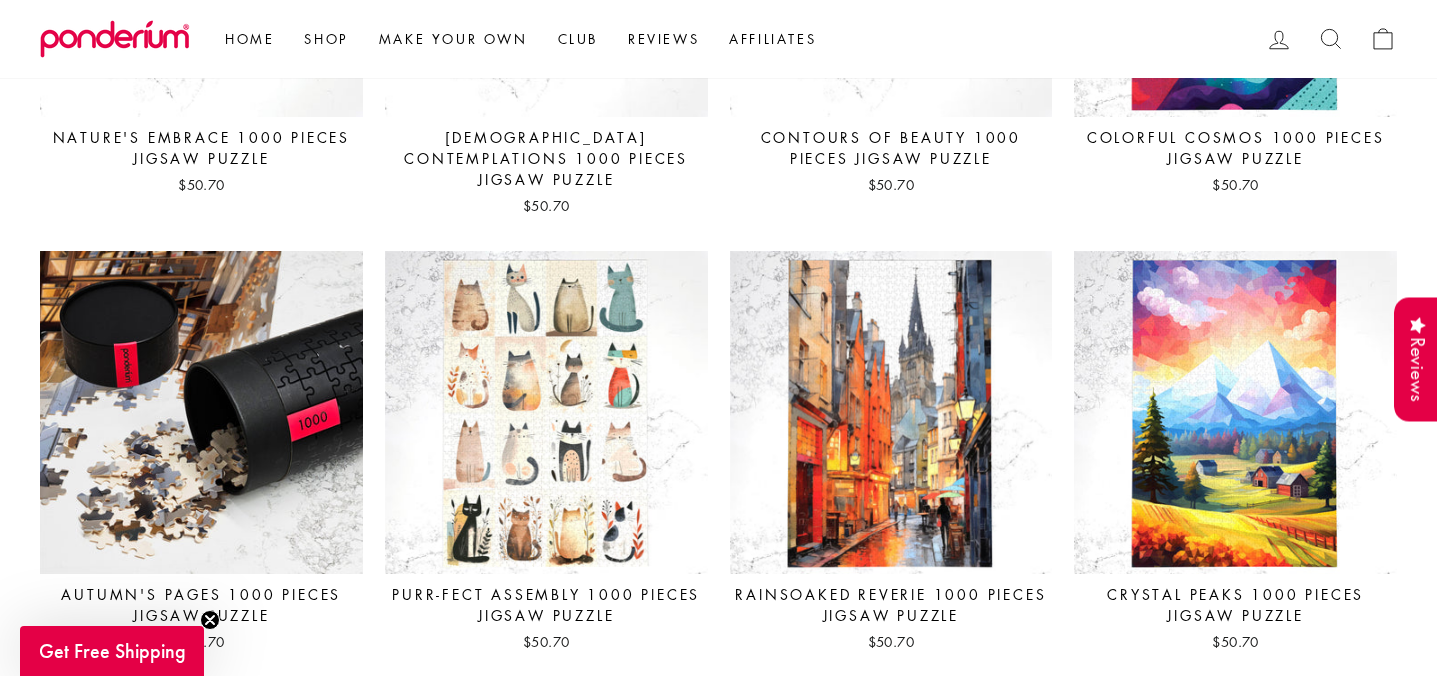 click at bounding box center (201, 412) 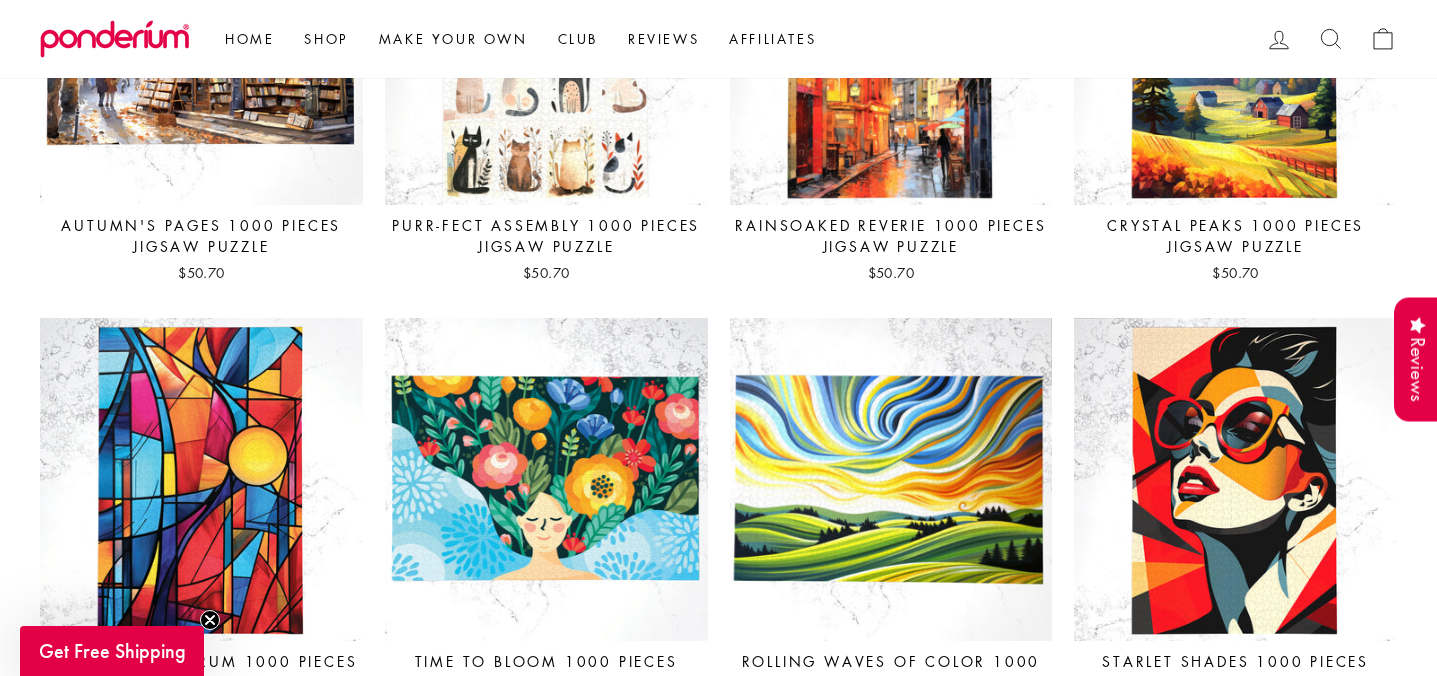 scroll, scrollTop: 2681, scrollLeft: 0, axis: vertical 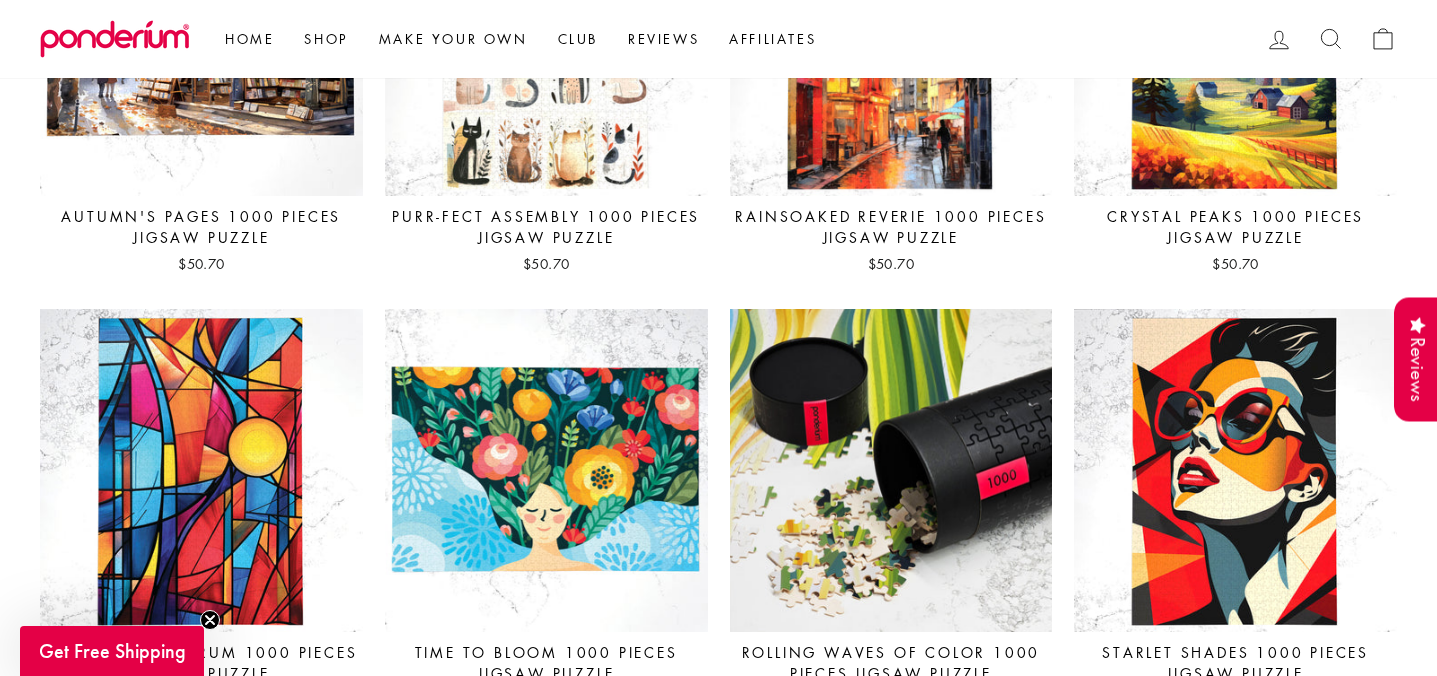 click at bounding box center [891, 470] 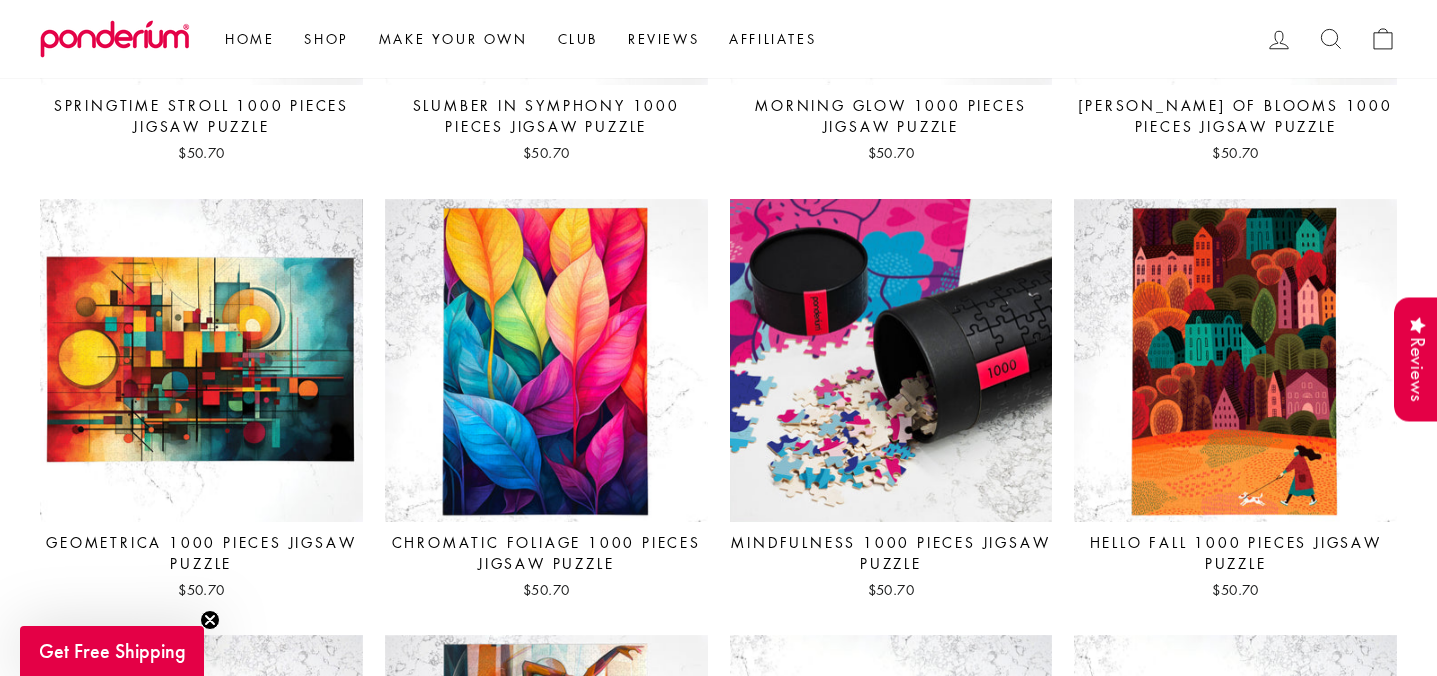 scroll, scrollTop: 562, scrollLeft: 0, axis: vertical 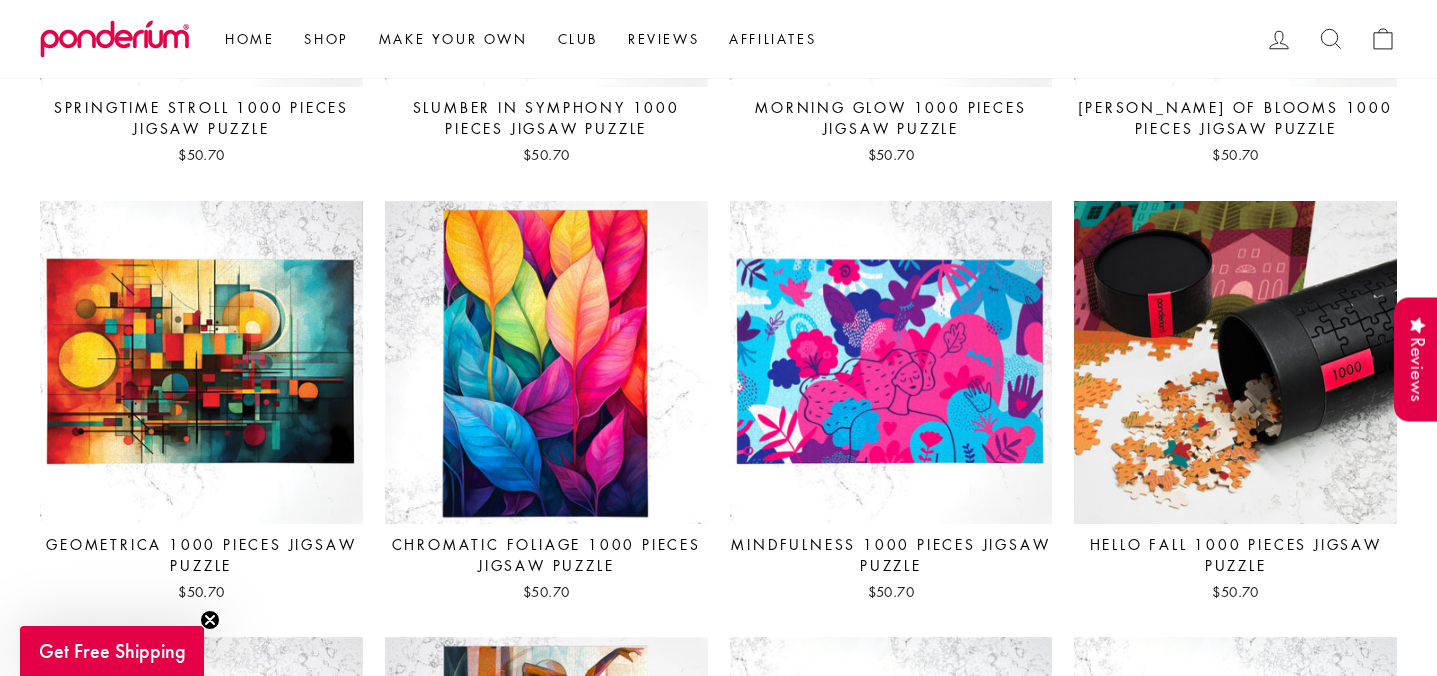 click at bounding box center [1235, 362] 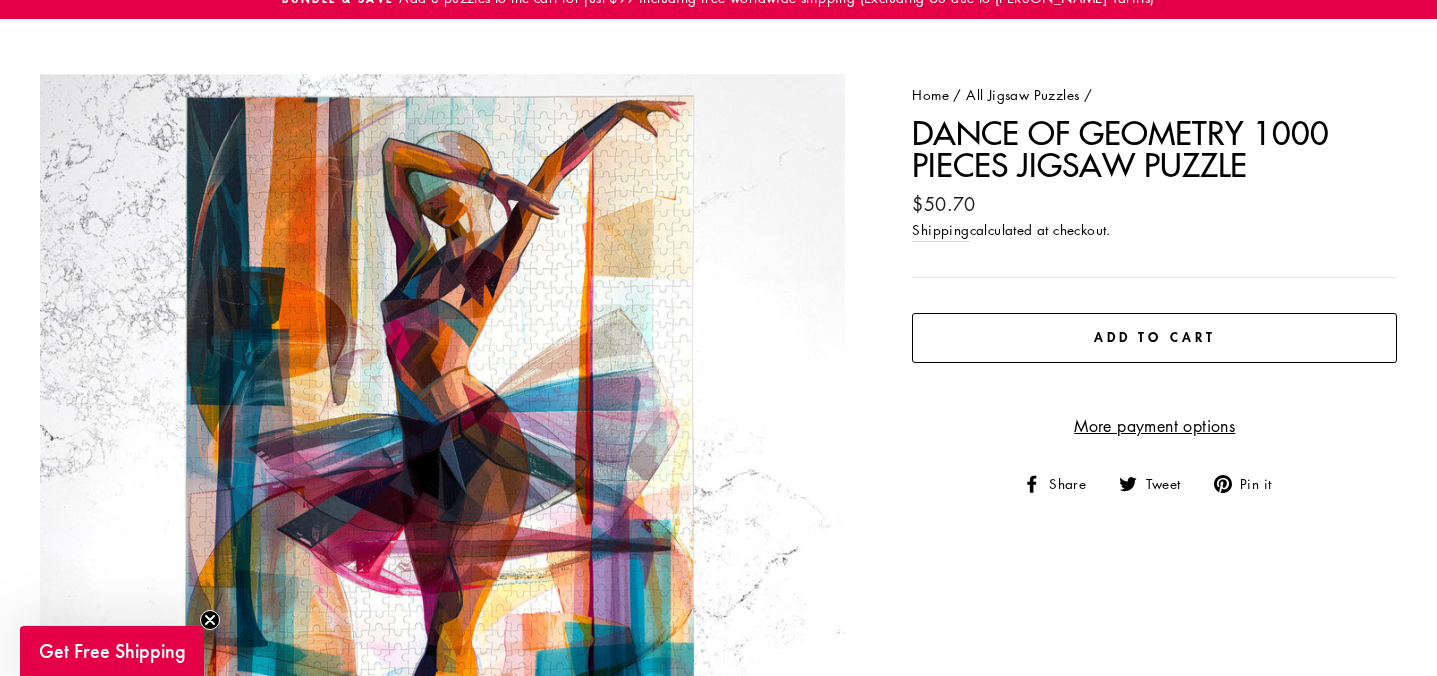 scroll, scrollTop: 126, scrollLeft: 0, axis: vertical 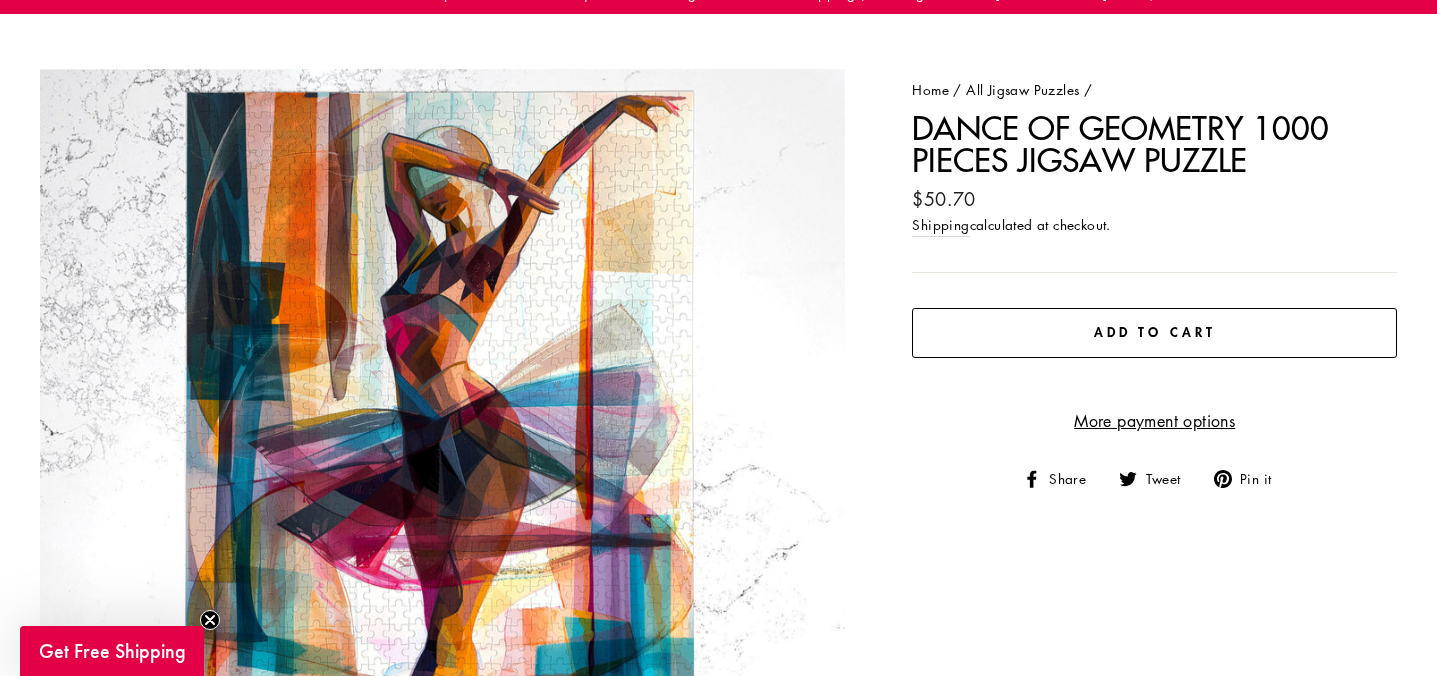 click on "Close (esc)" at bounding box center [442, 471] 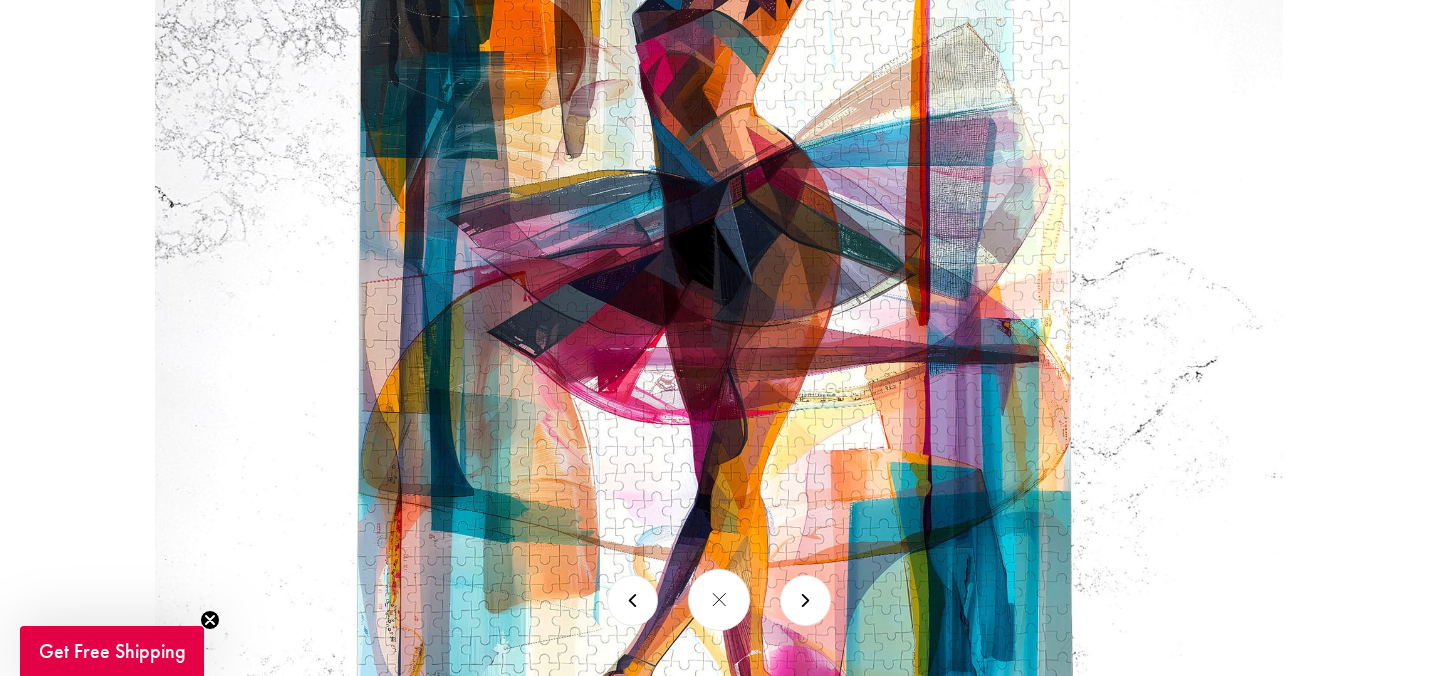 click at bounding box center [719, 258] 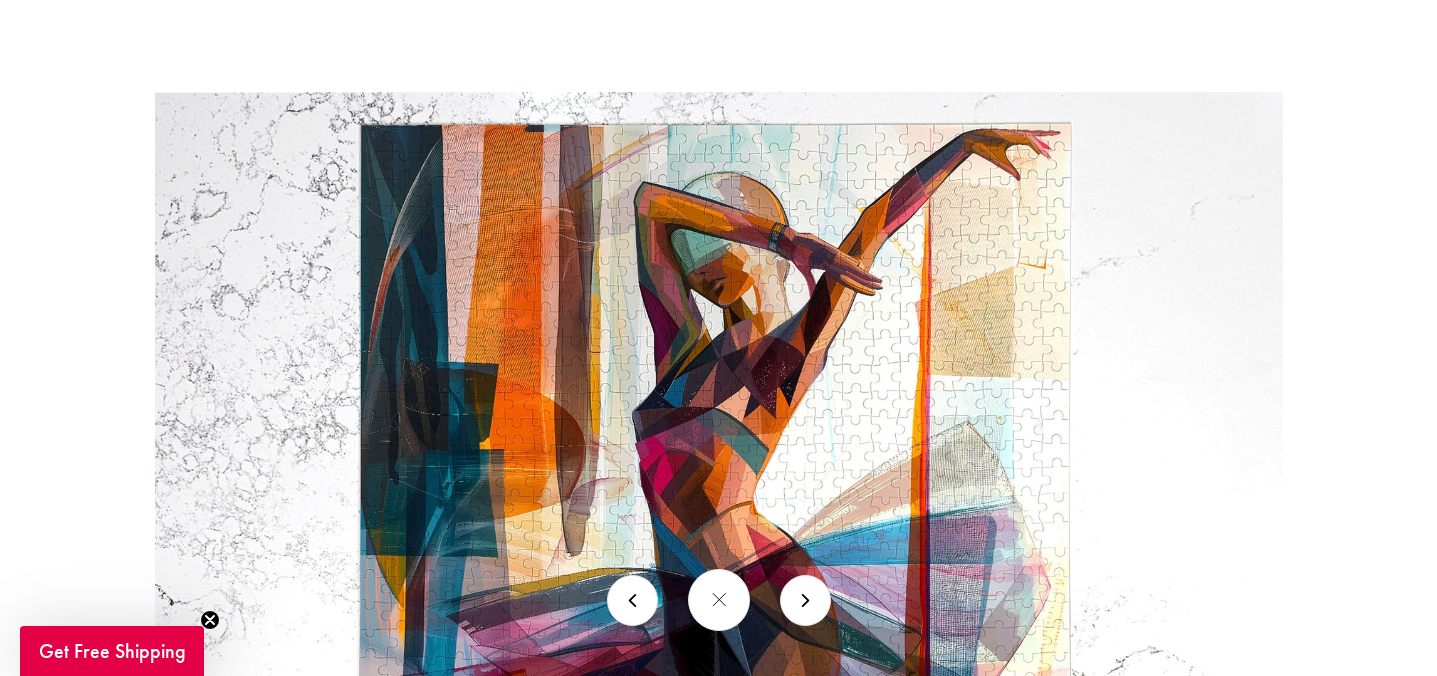 click at bounding box center (719, 656) 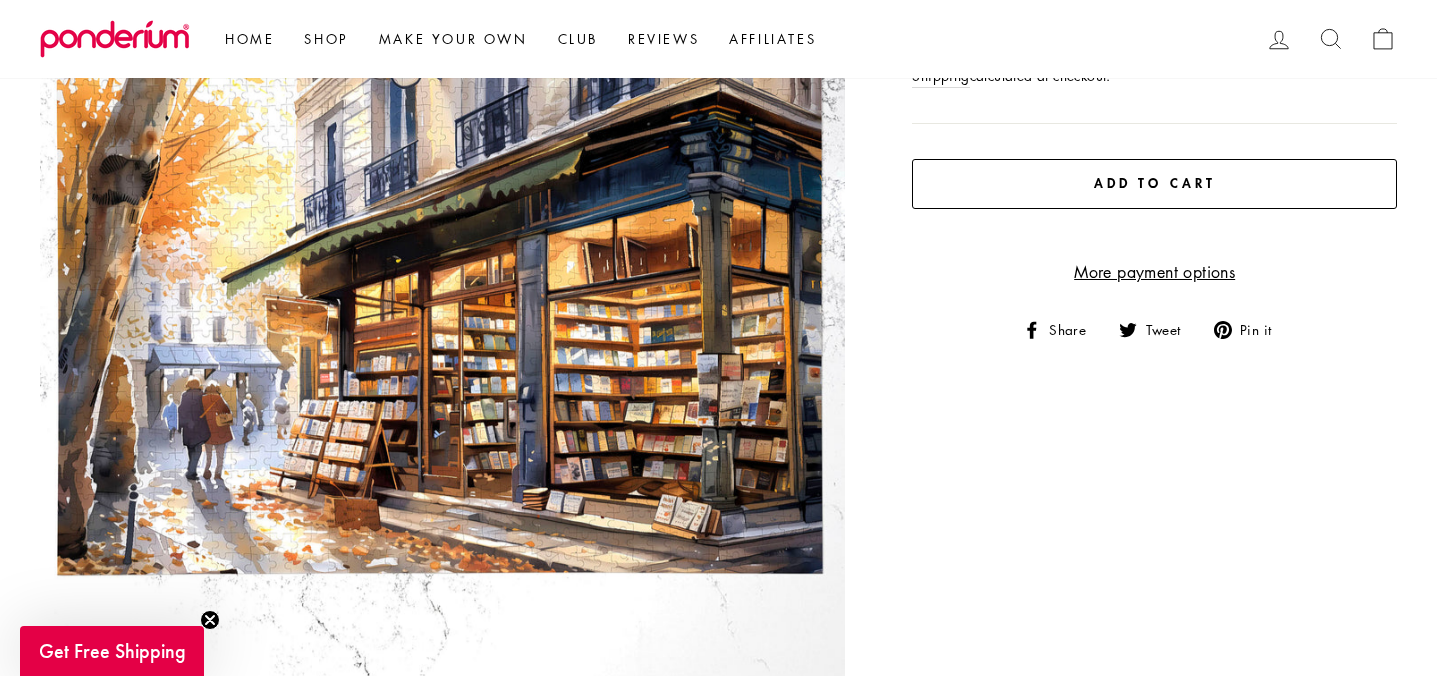 scroll, scrollTop: 273, scrollLeft: 0, axis: vertical 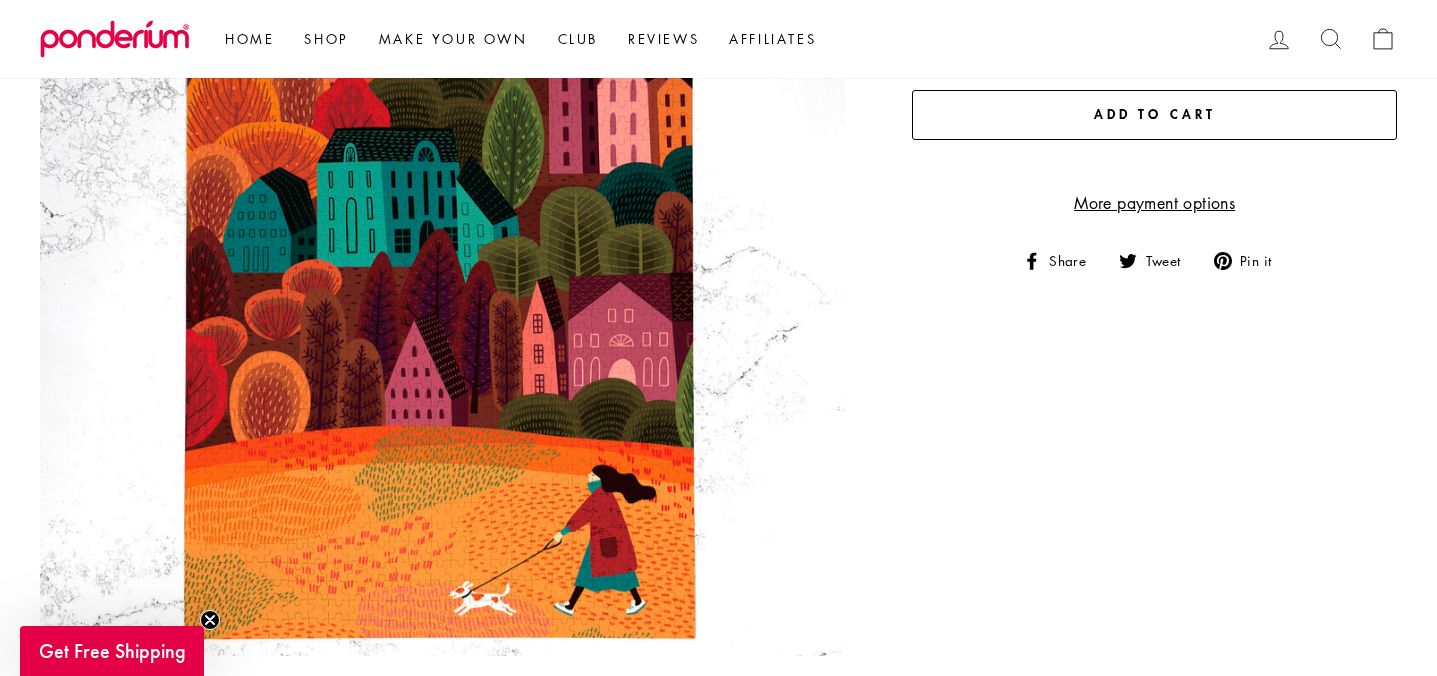 click on "Close (esc)" at bounding box center (442, 253) 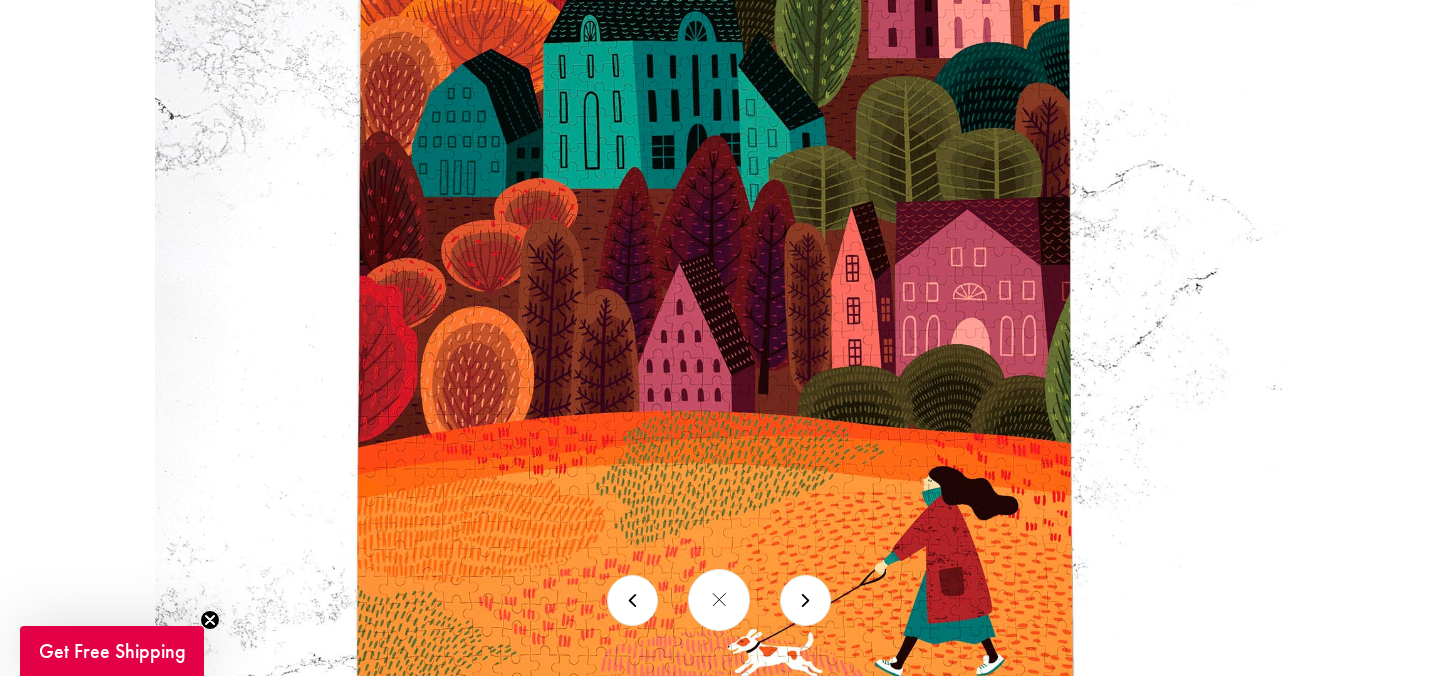 click at bounding box center (719, 170) 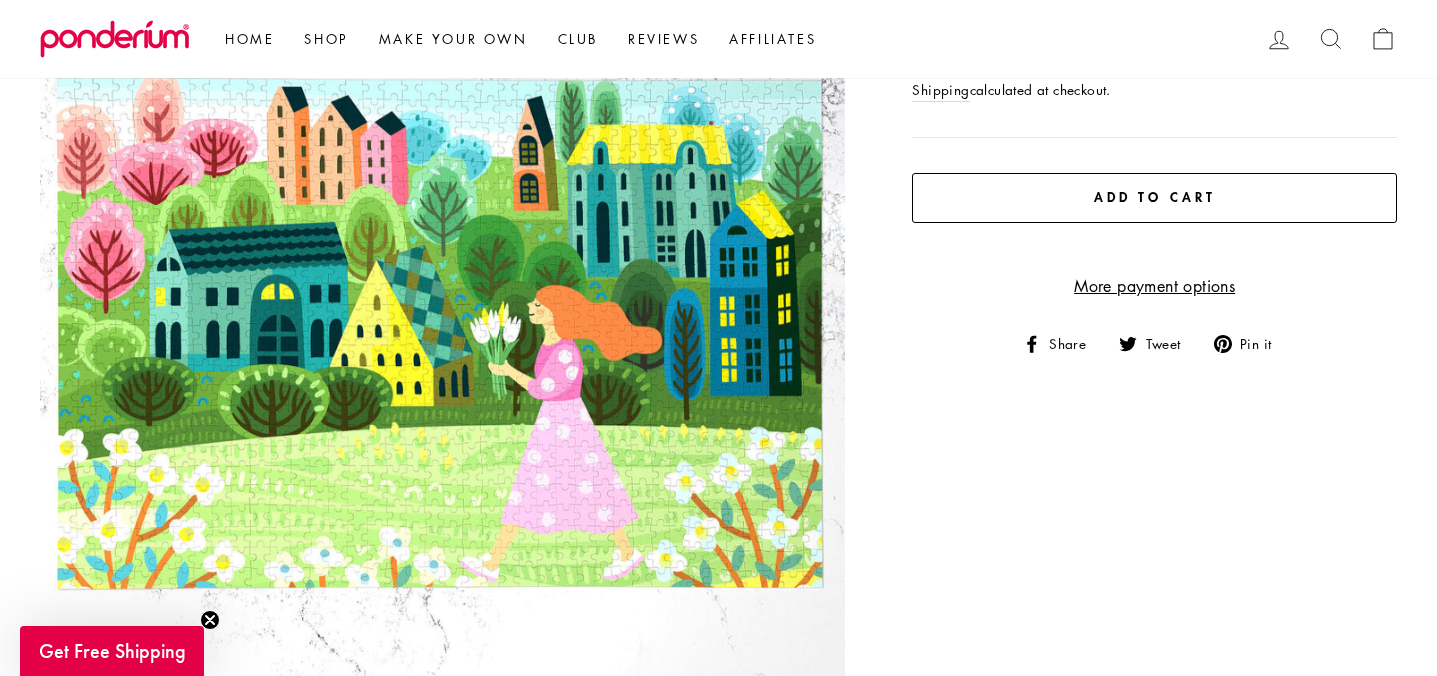 scroll, scrollTop: 266, scrollLeft: 0, axis: vertical 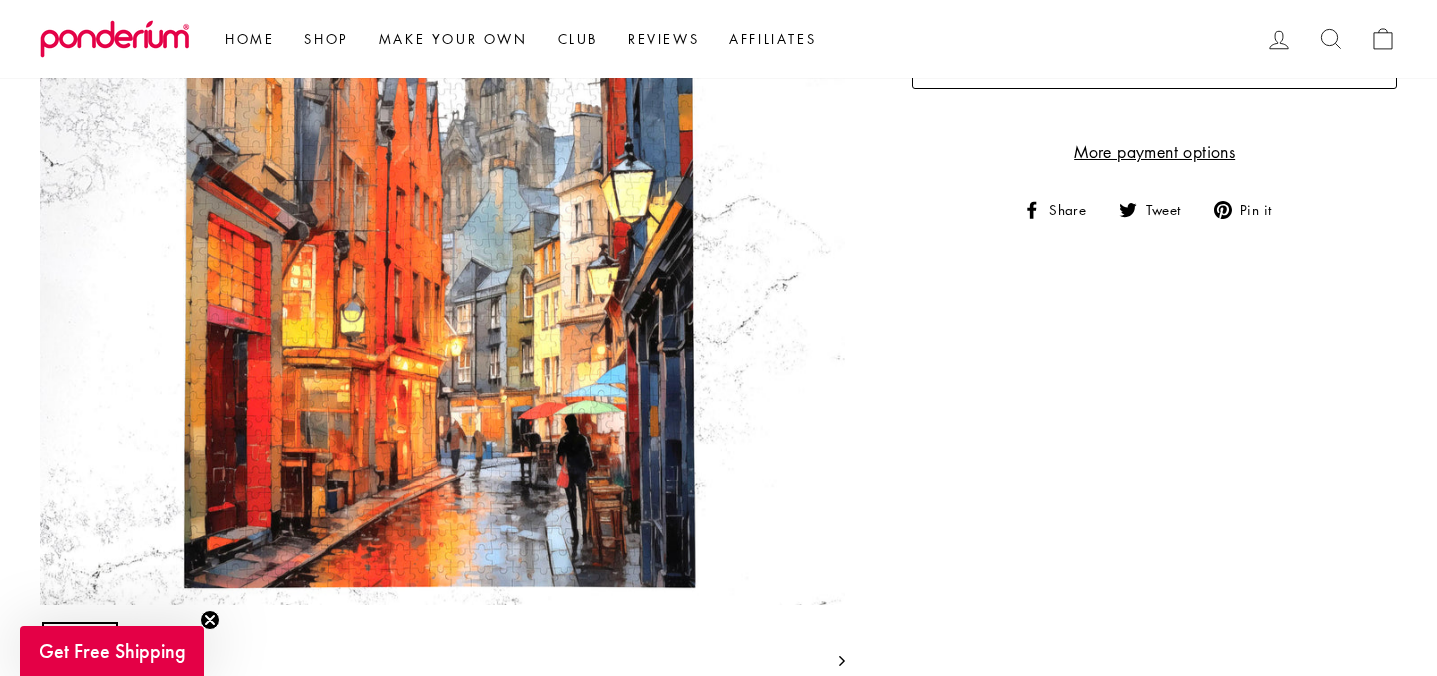 click on "Close (esc)" at bounding box center [442, 202] 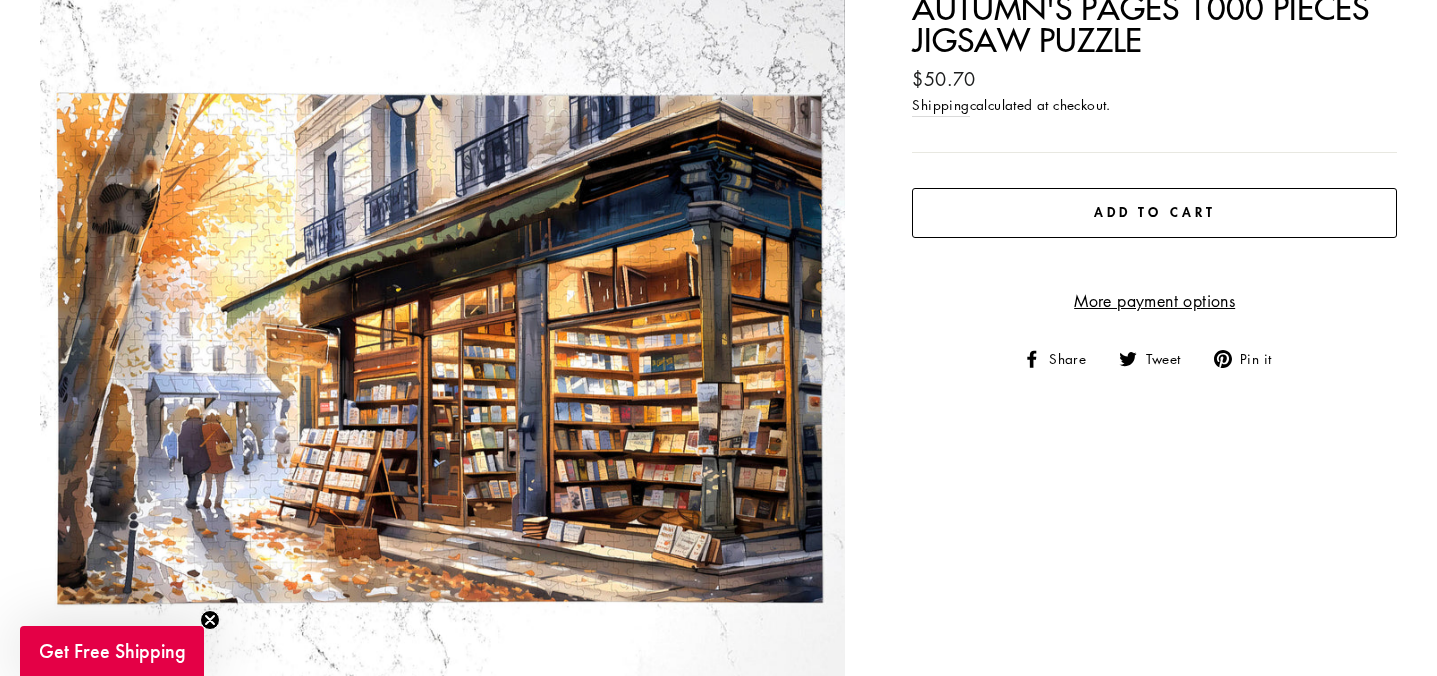 scroll, scrollTop: 248, scrollLeft: 0, axis: vertical 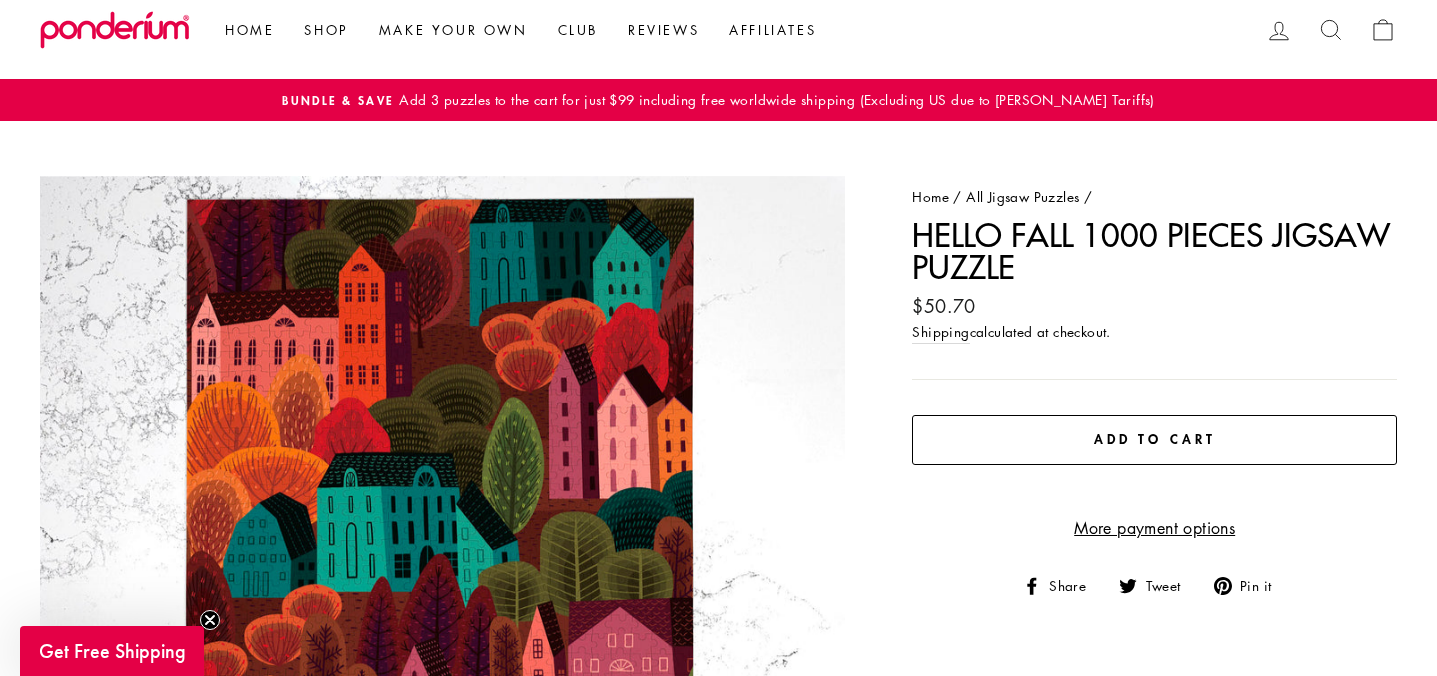 click on "Add 3 puzzles to the cart for just $99 including free worldwide shipping (Excluding US due to [PERSON_NAME] Tariffs)" at bounding box center [774, 99] 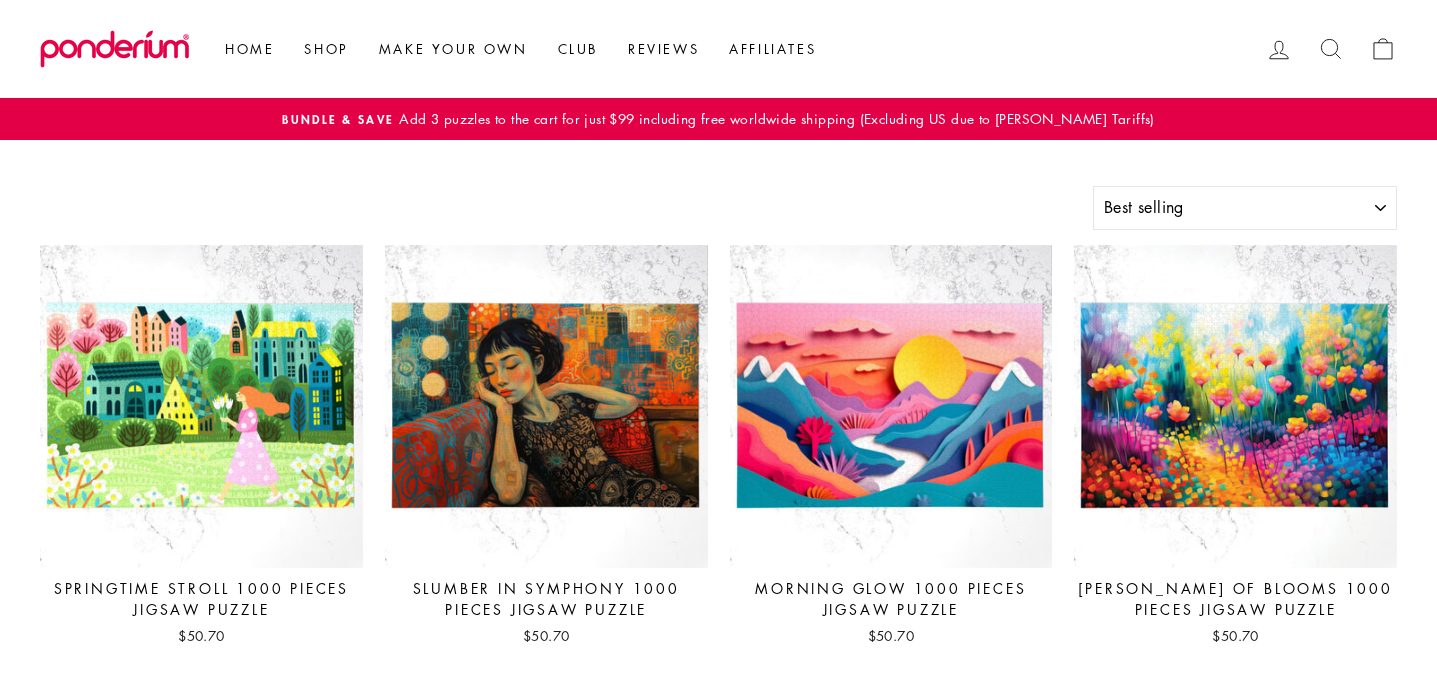 select on "best-selling" 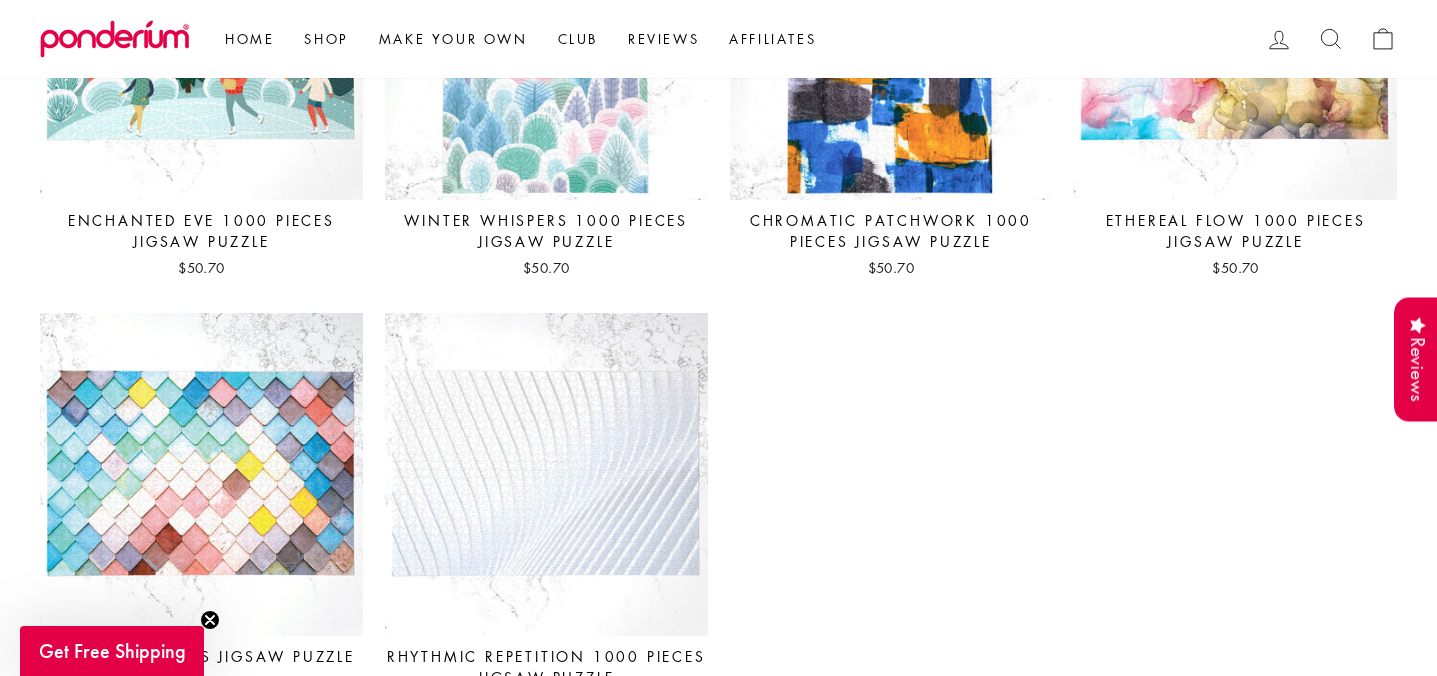 scroll, scrollTop: 8740, scrollLeft: 0, axis: vertical 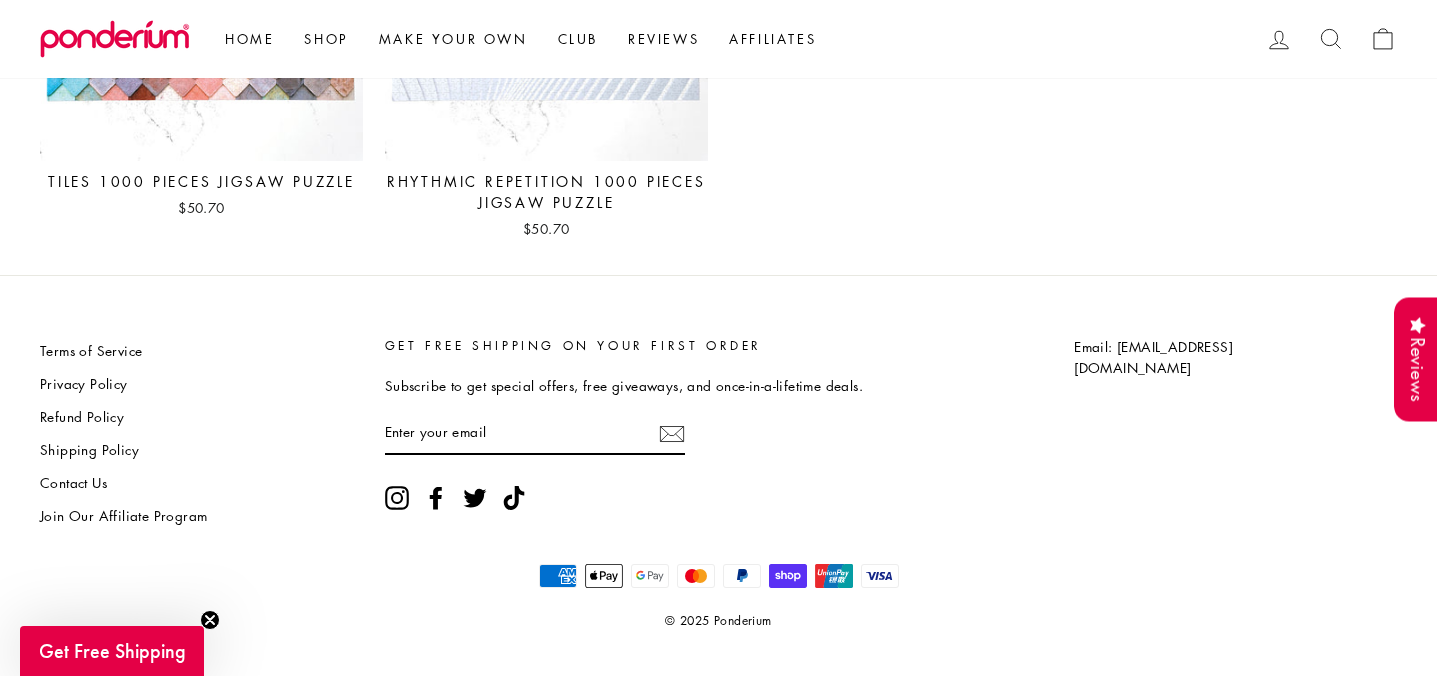 click on "Contact Us" at bounding box center (73, 483) 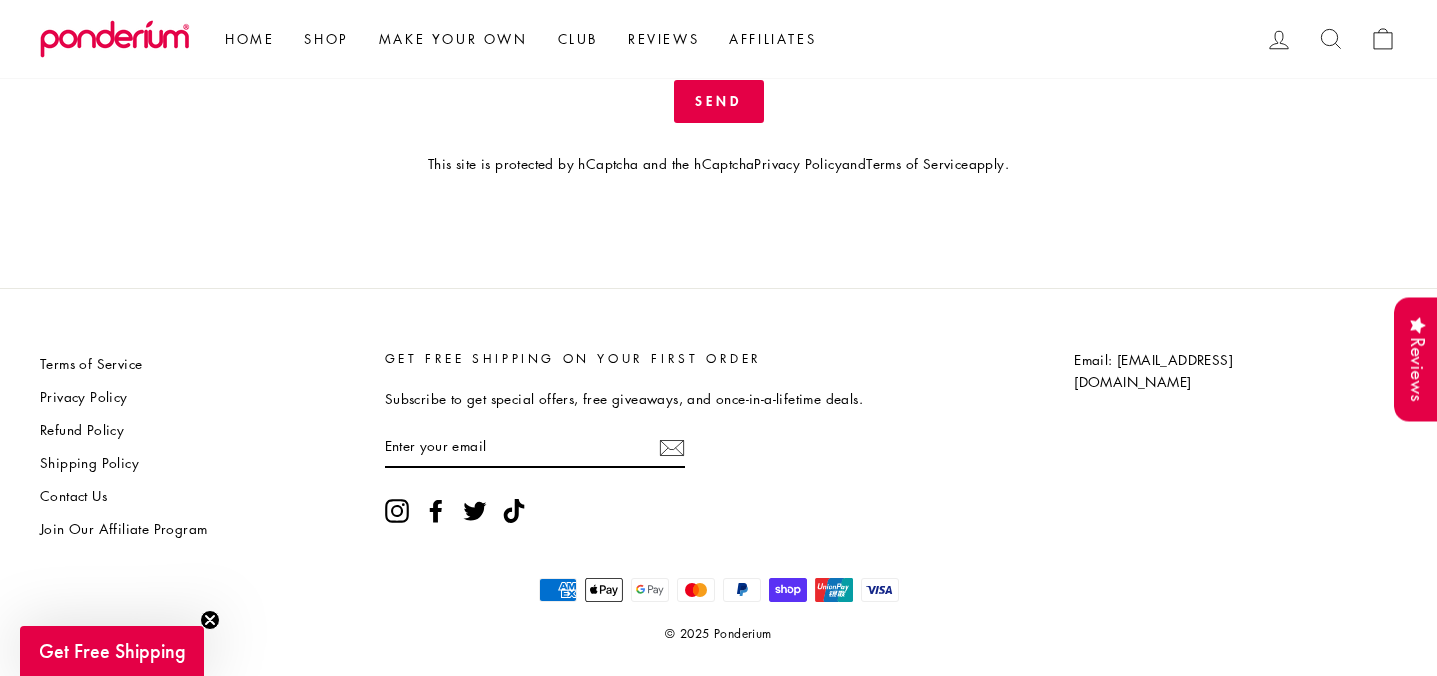 scroll, scrollTop: 586, scrollLeft: 0, axis: vertical 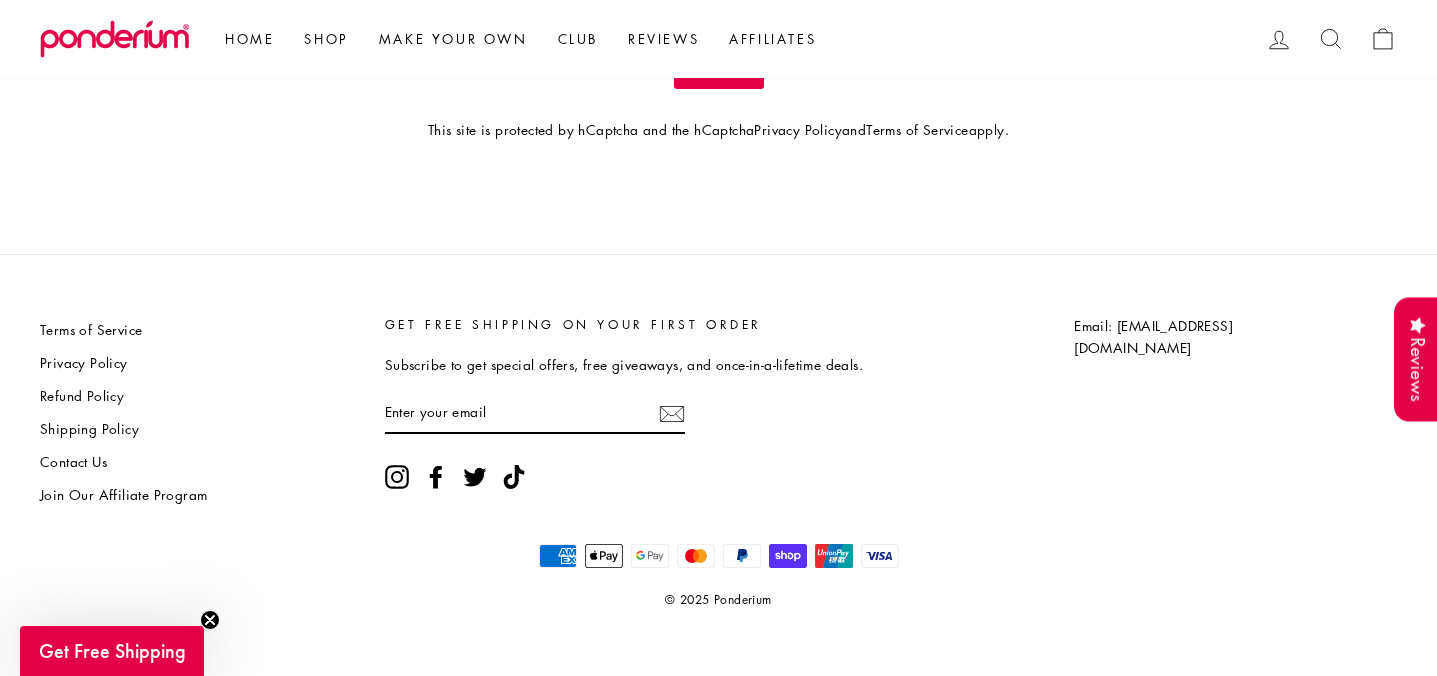click 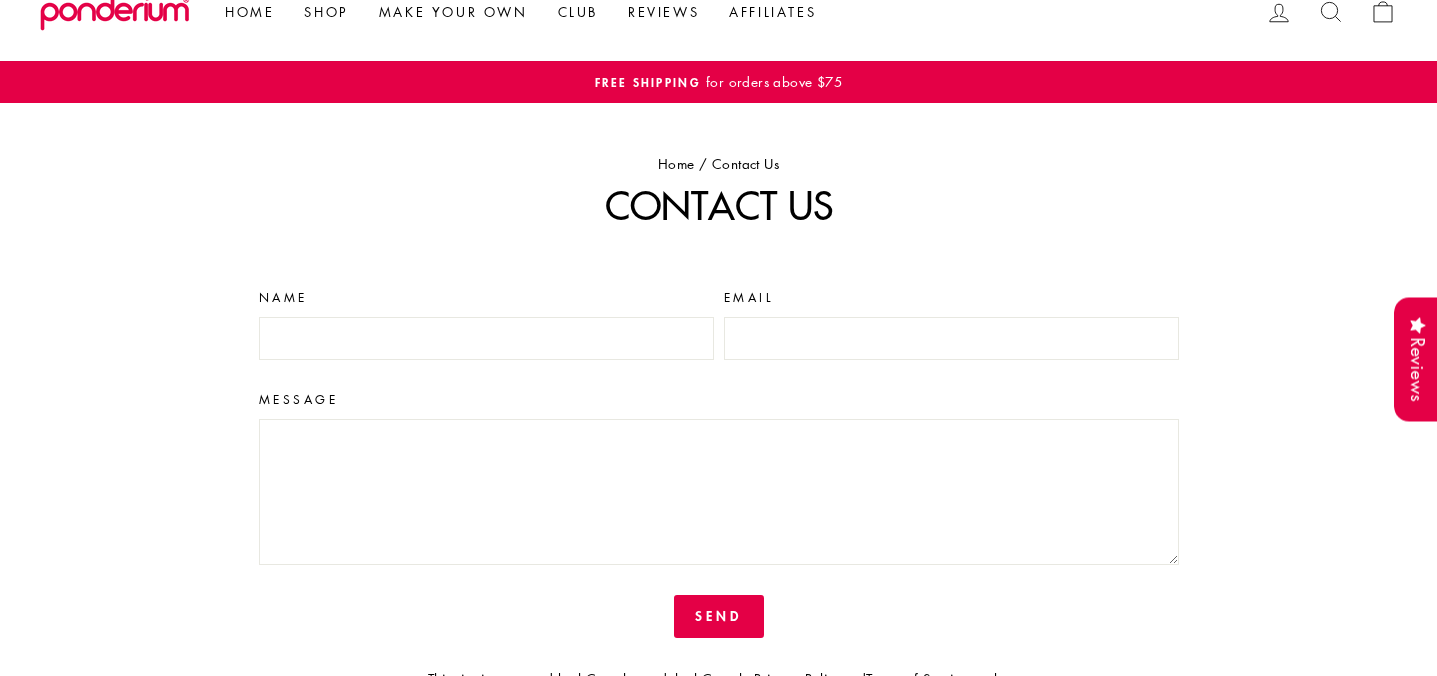 scroll, scrollTop: 0, scrollLeft: 0, axis: both 